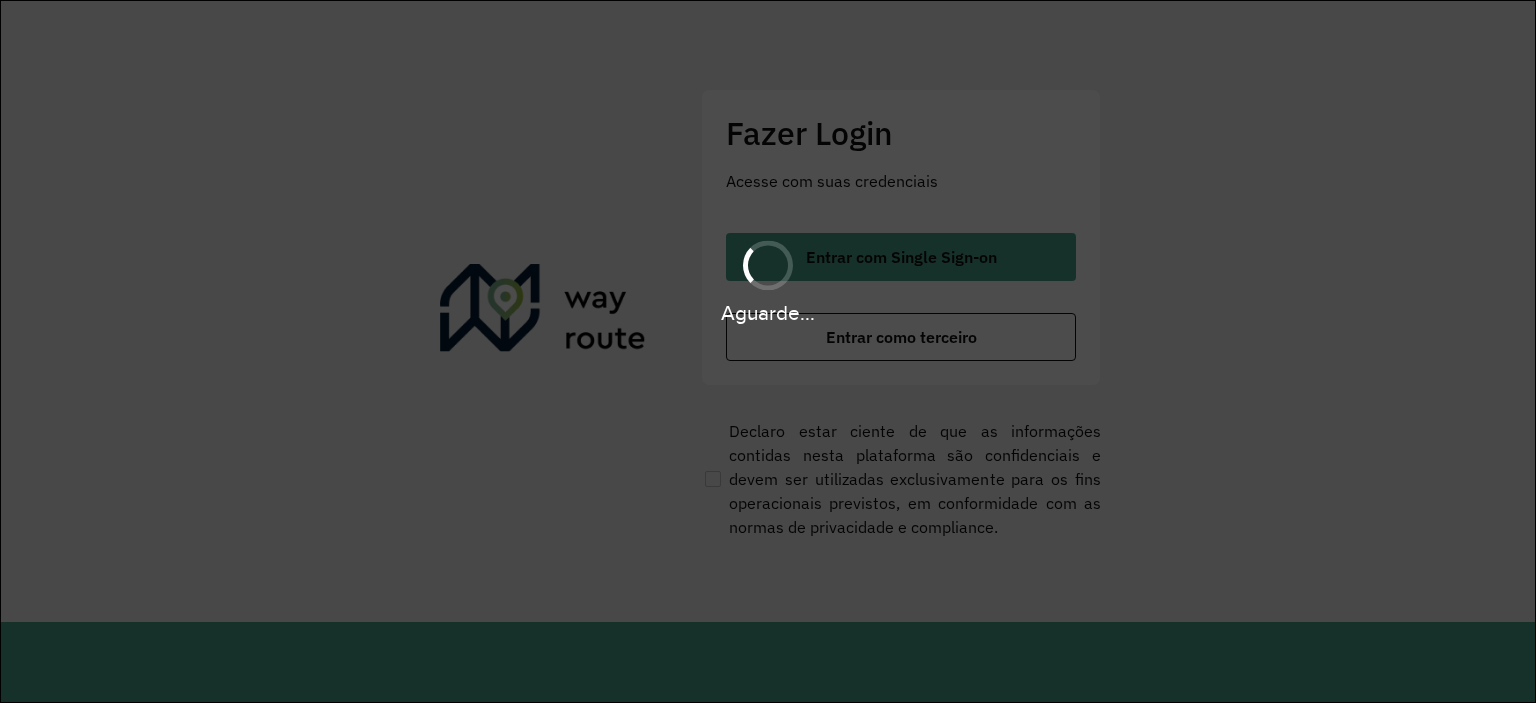 scroll, scrollTop: 0, scrollLeft: 0, axis: both 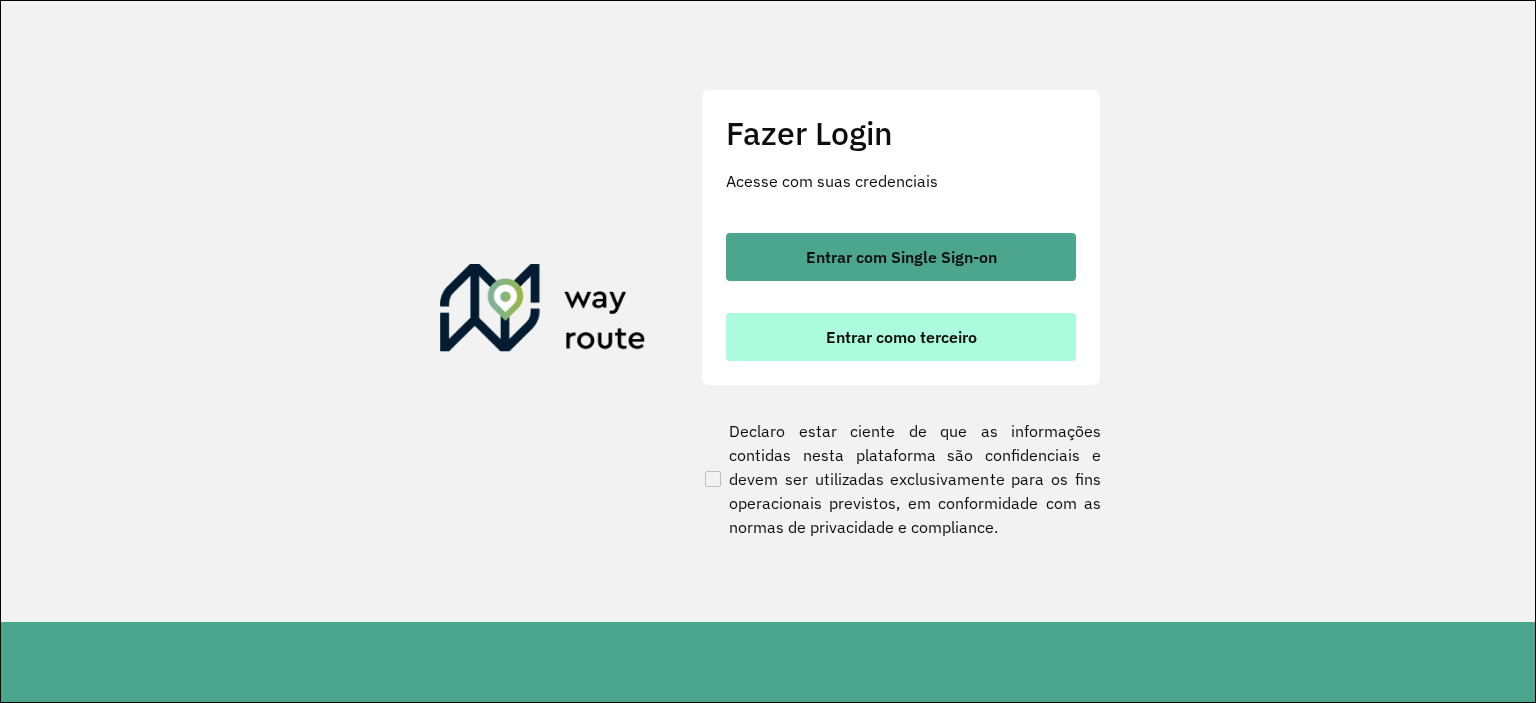 click on "Entrar como terceiro" at bounding box center (901, 337) 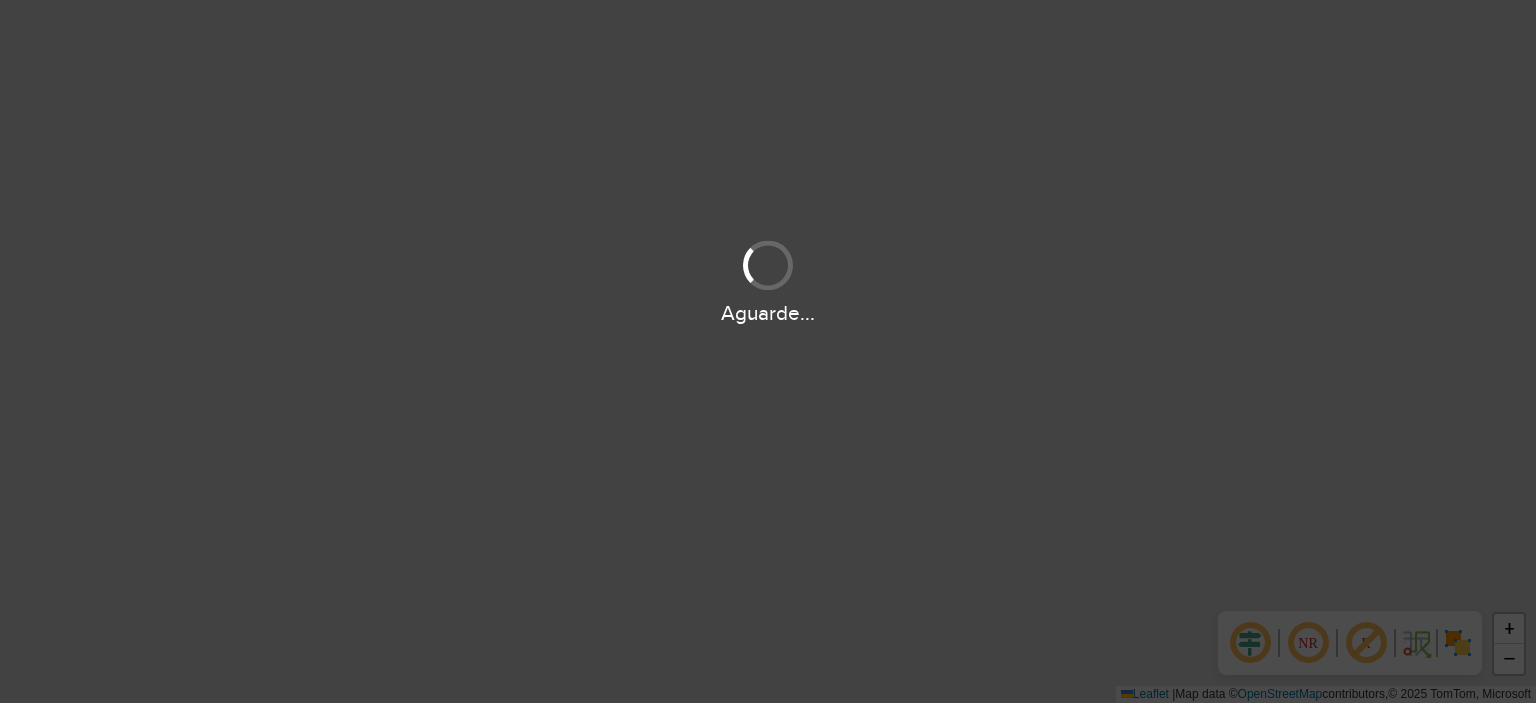 scroll, scrollTop: 0, scrollLeft: 0, axis: both 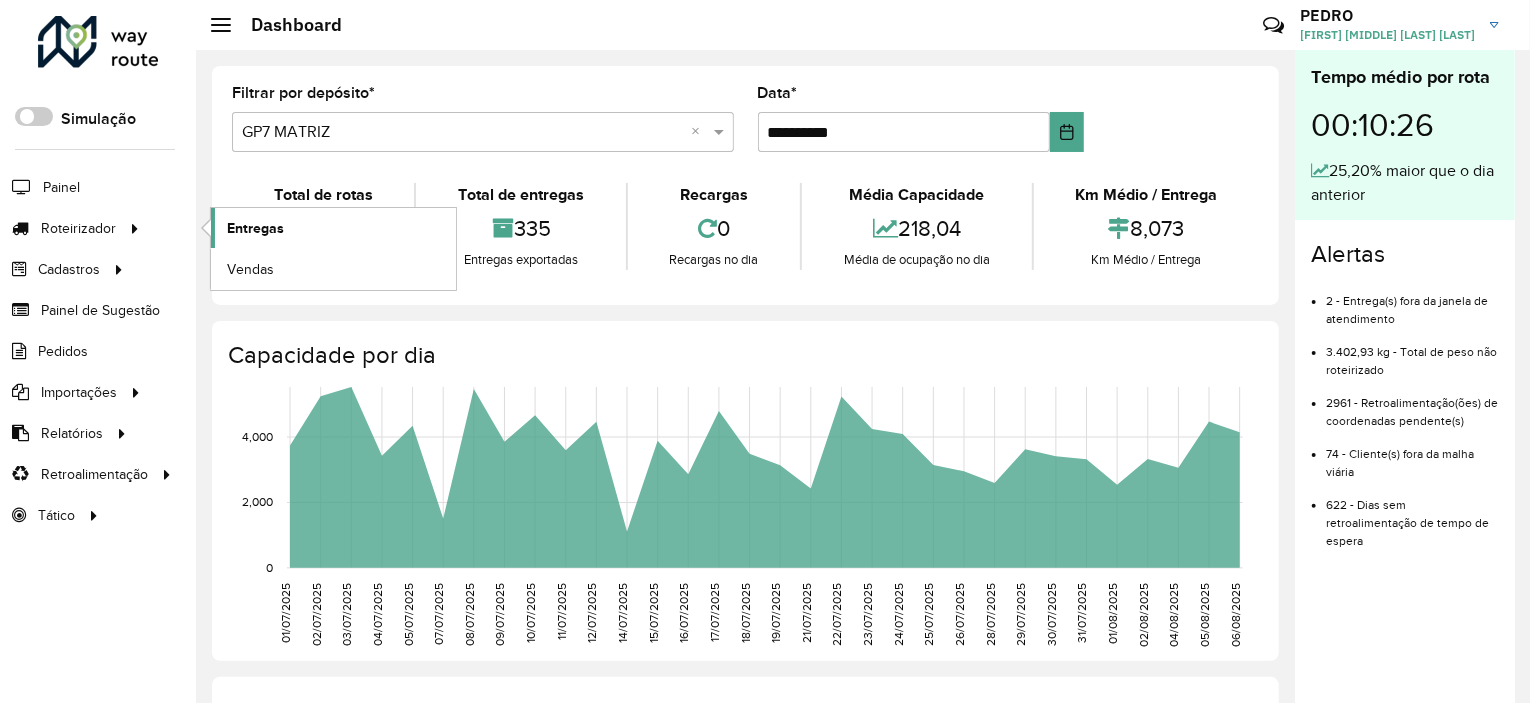 click on "Entregas" 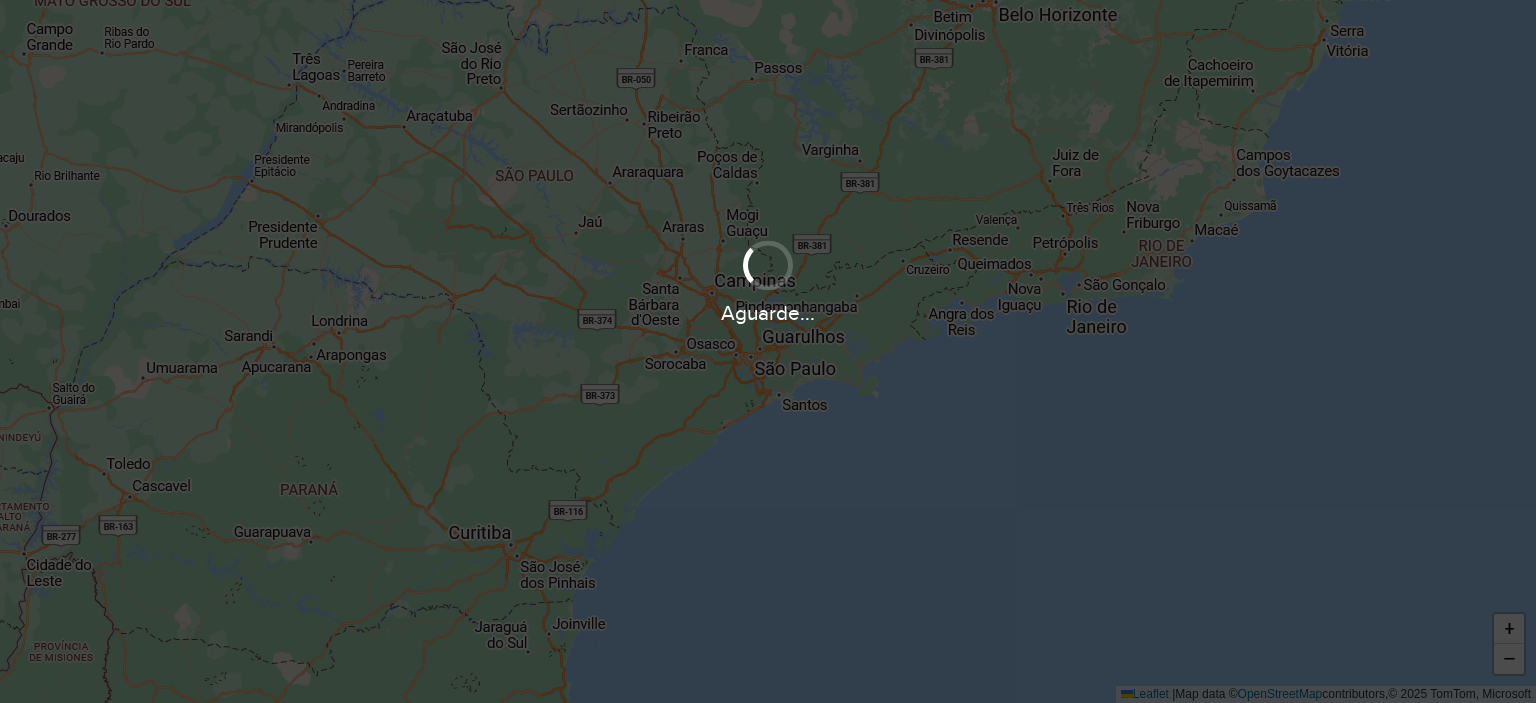 scroll, scrollTop: 0, scrollLeft: 0, axis: both 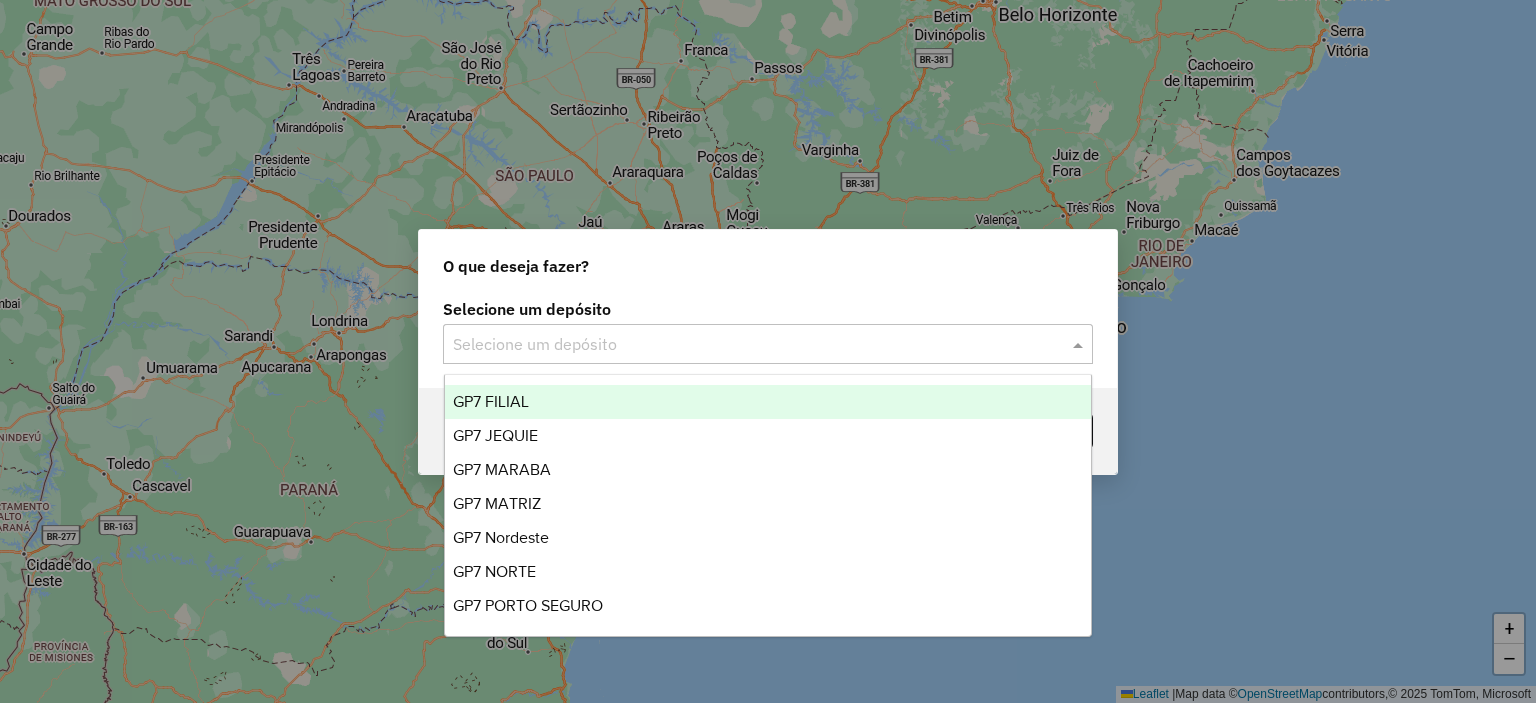 click 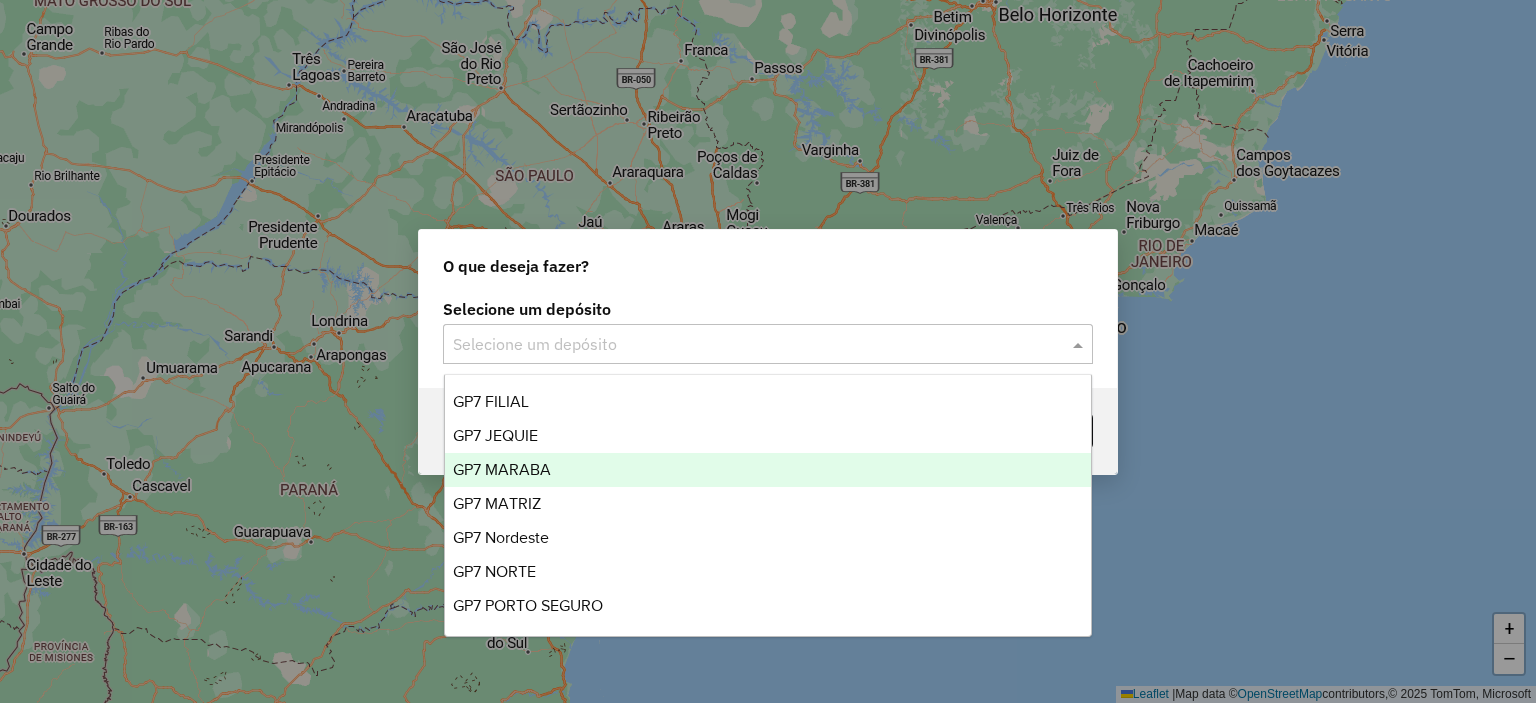 click on "GP7 MARABA" at bounding box center (768, 470) 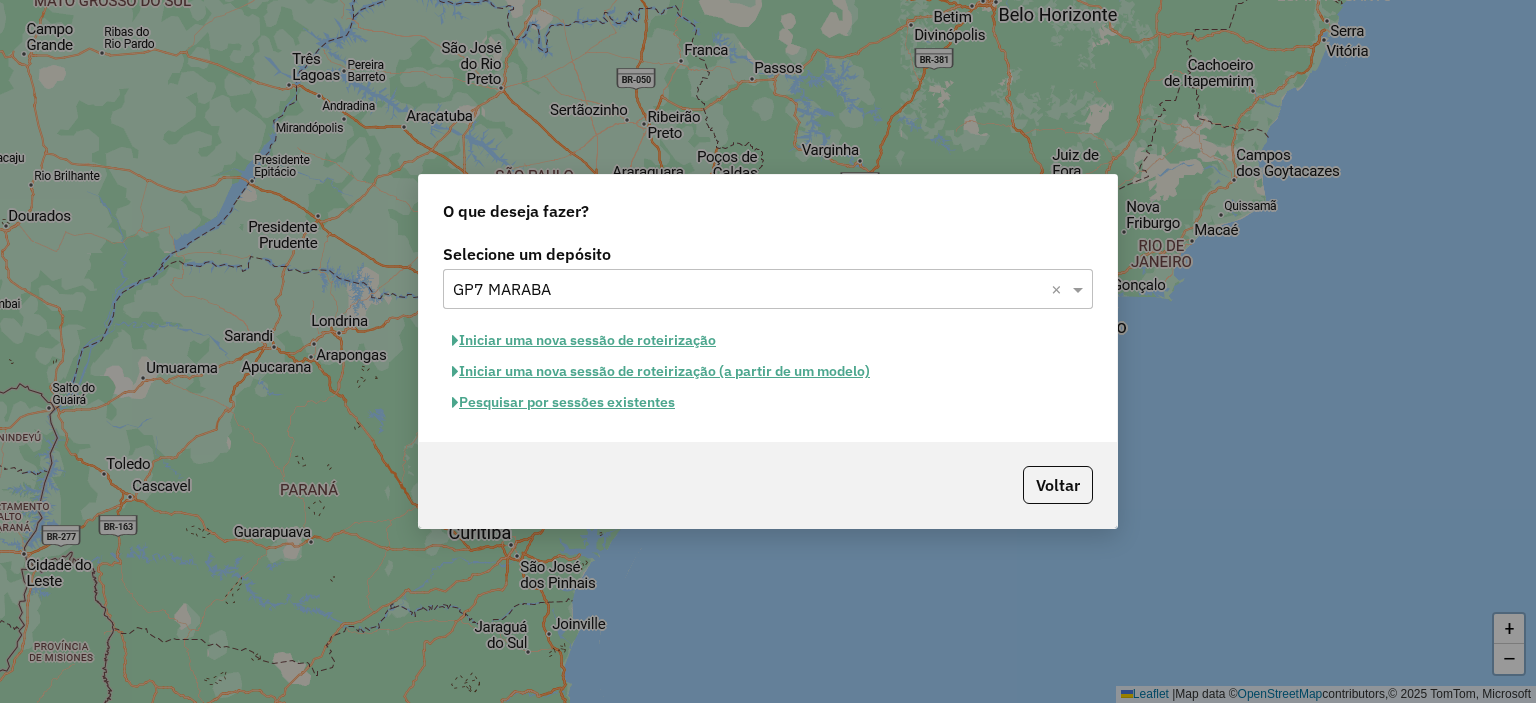 click on "Pesquisar por sessões existentes" 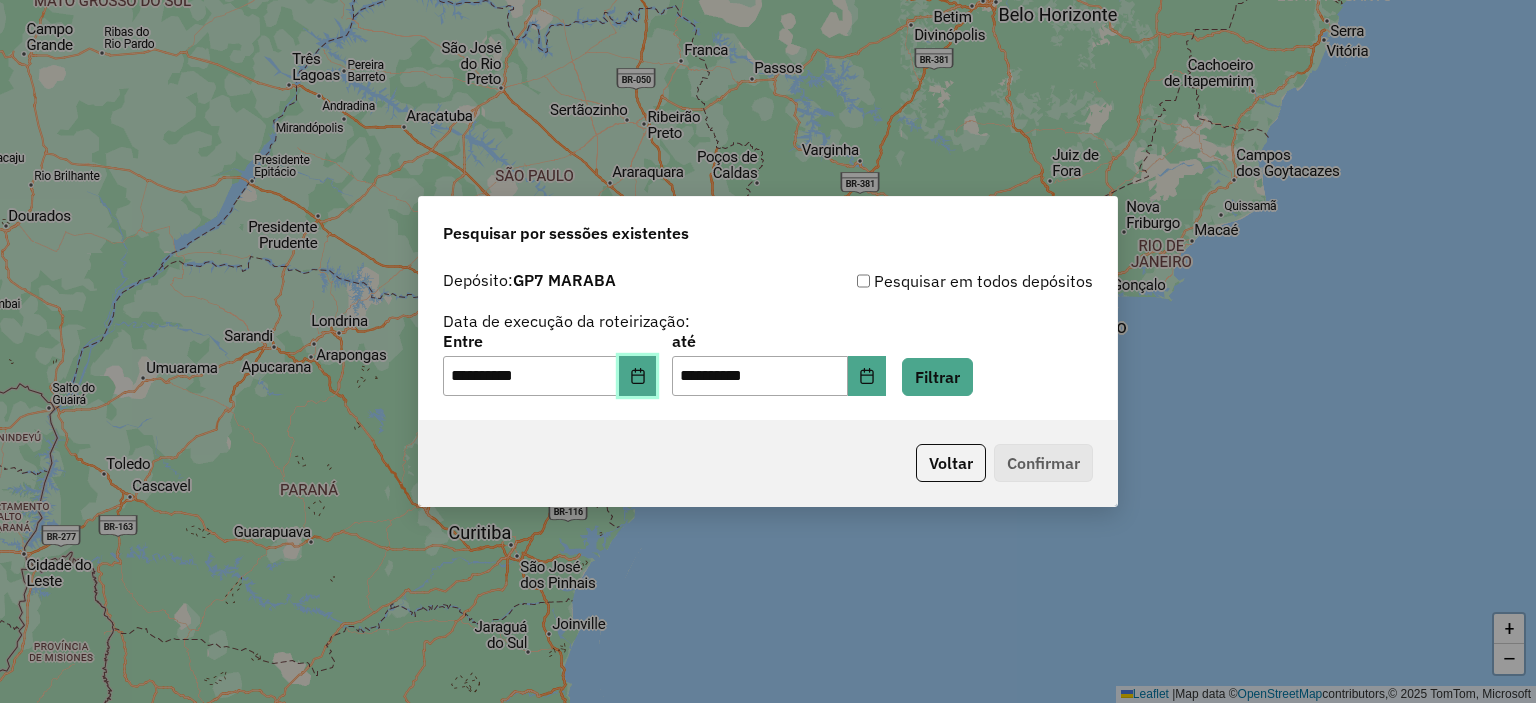 click at bounding box center (638, 376) 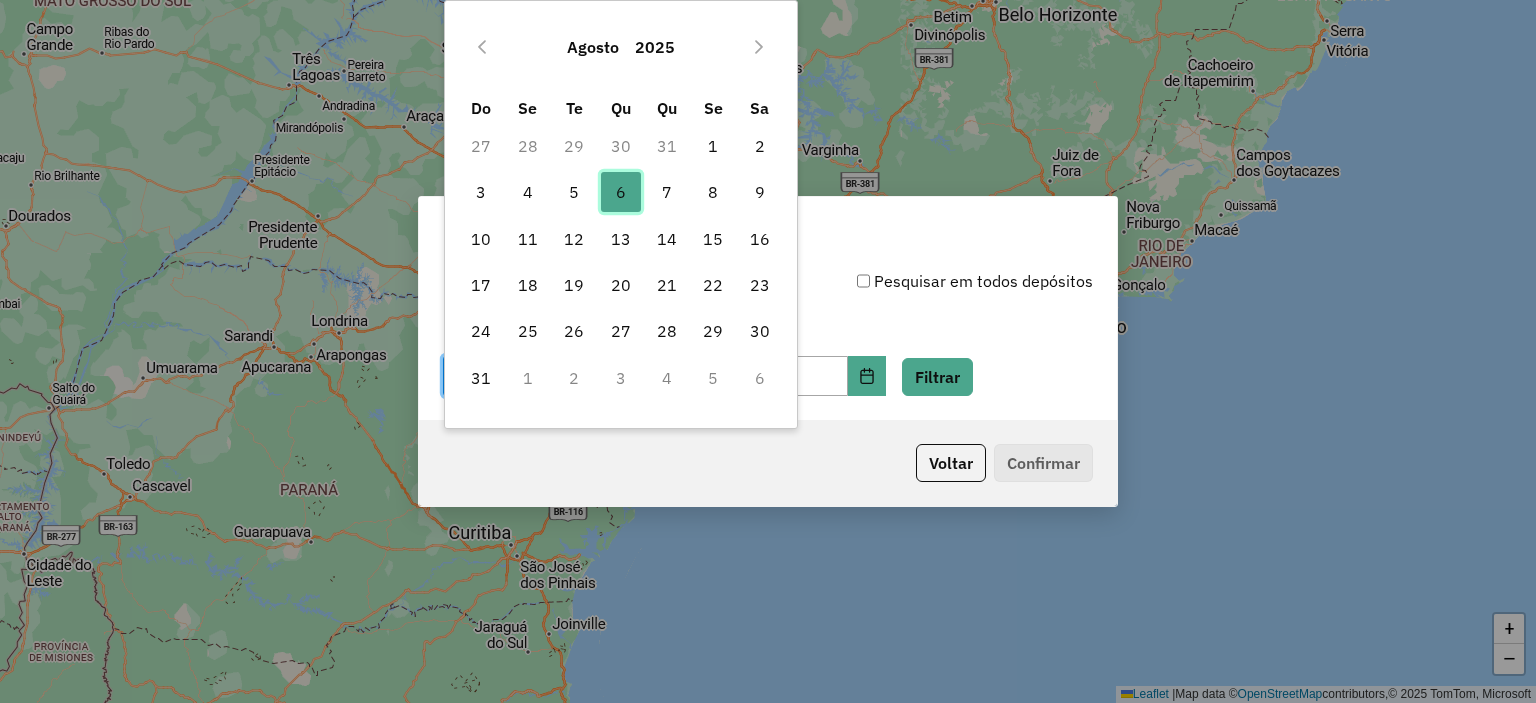 click on "6" at bounding box center [621, 192] 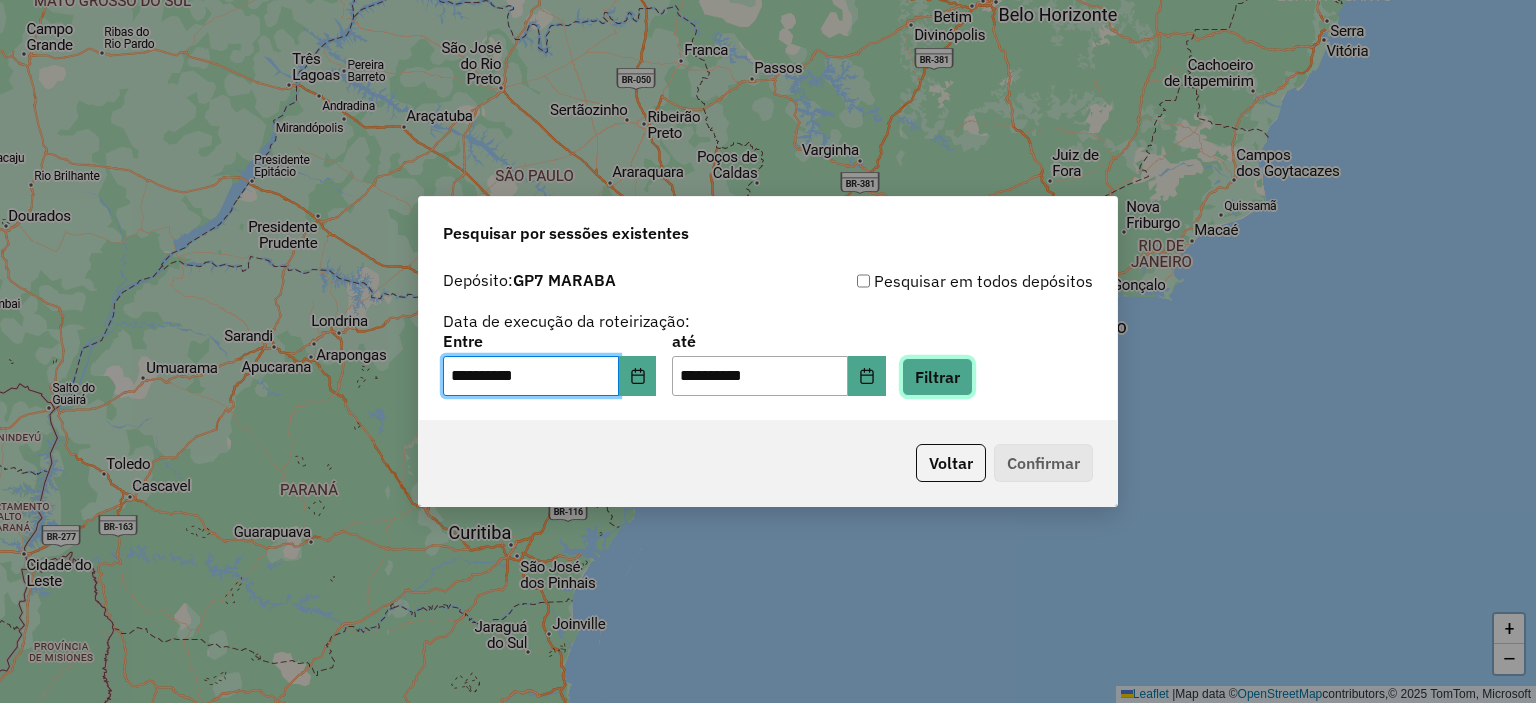 click on "Filtrar" 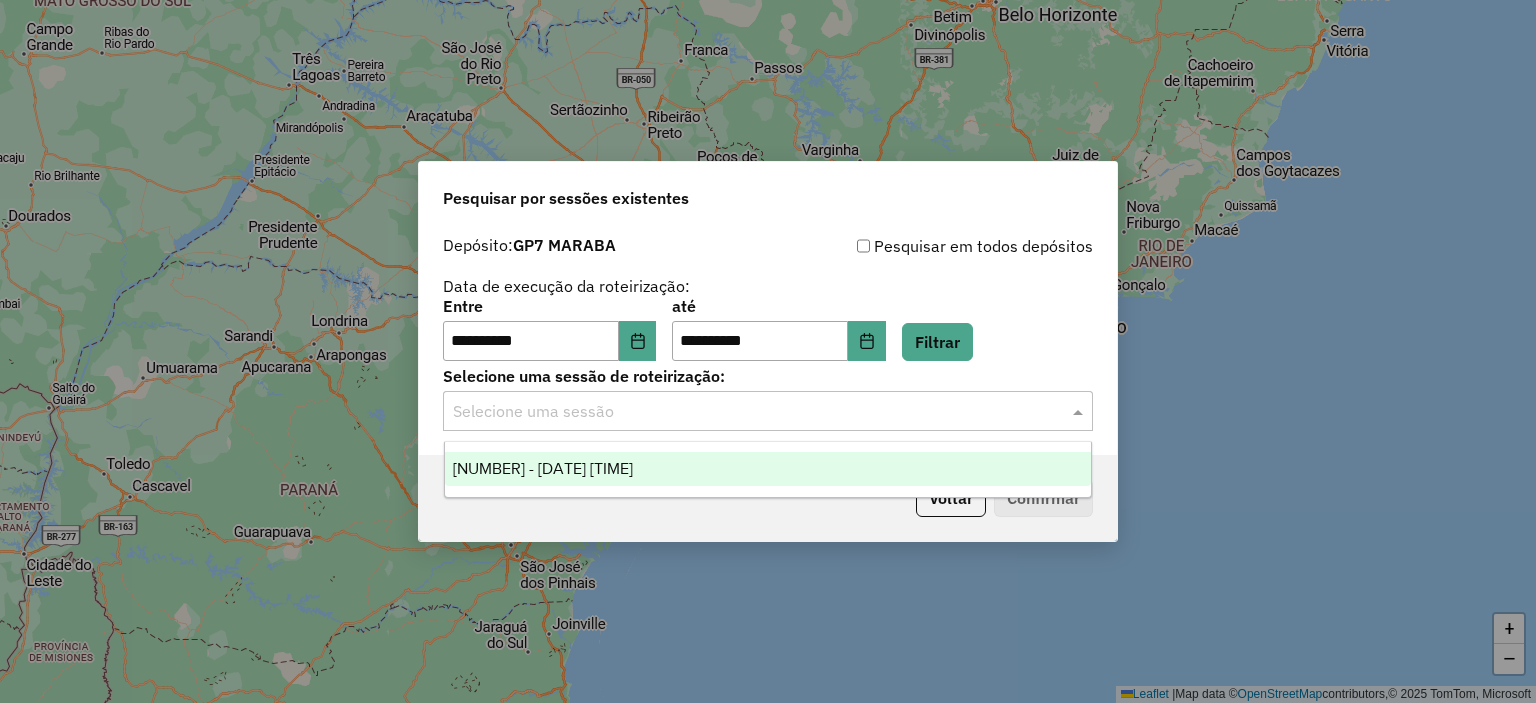 click 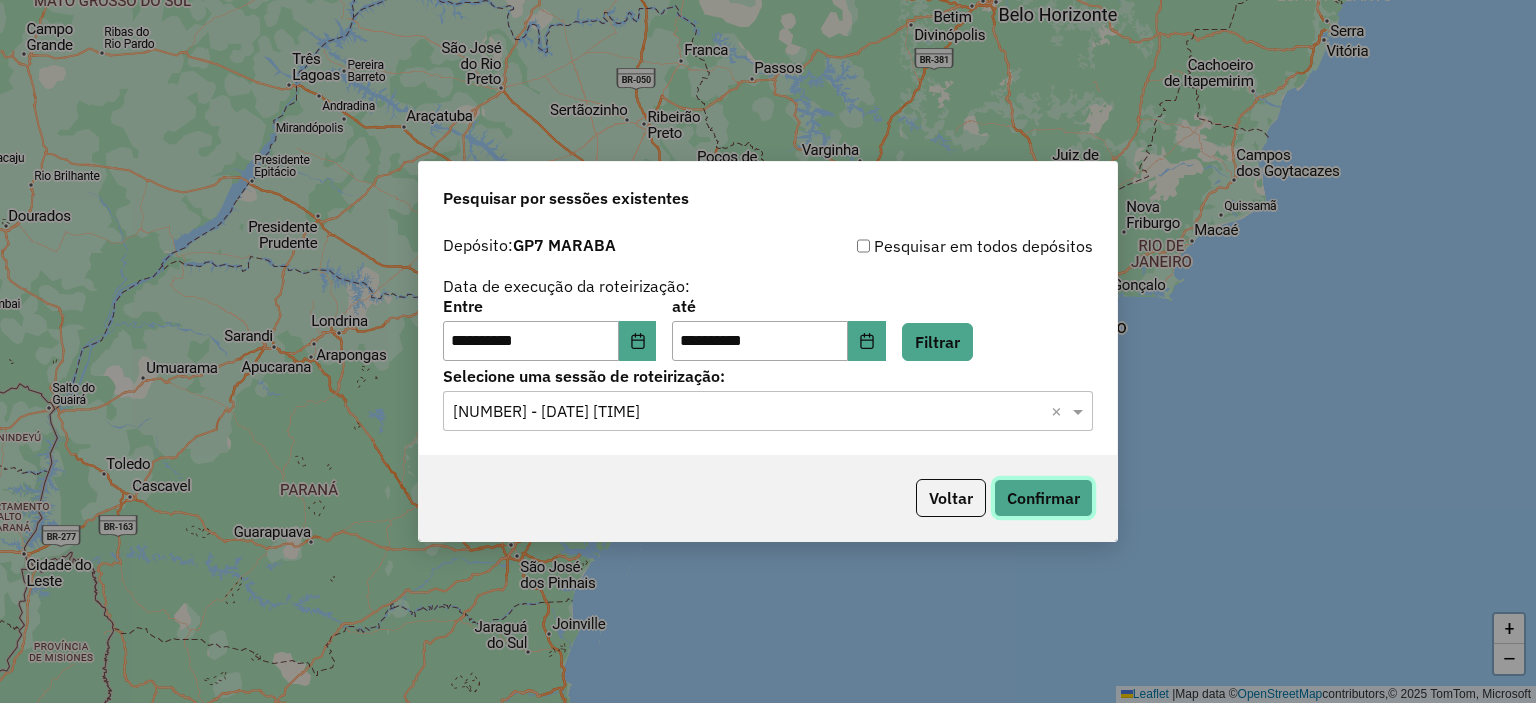 click on "Confirmar" 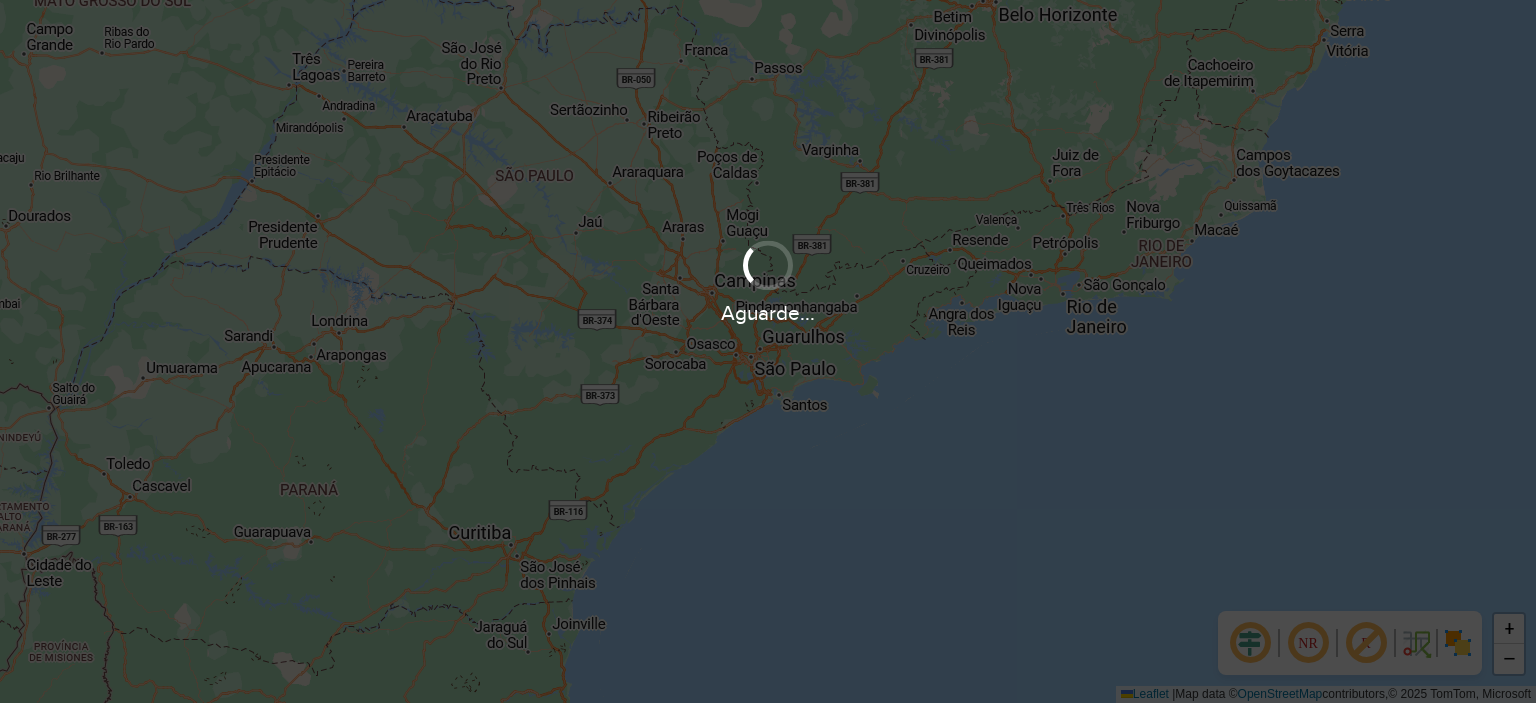 scroll, scrollTop: 0, scrollLeft: 0, axis: both 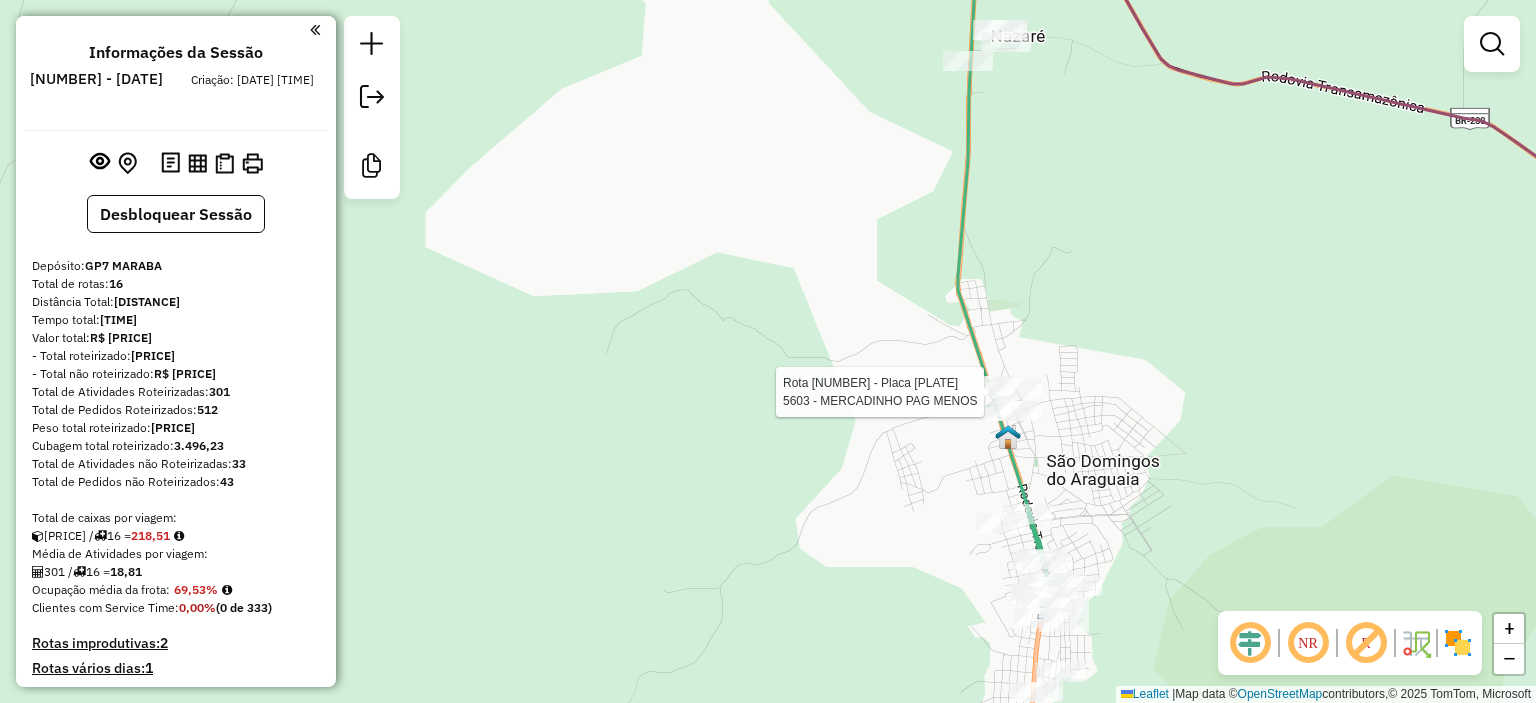 select on "**********" 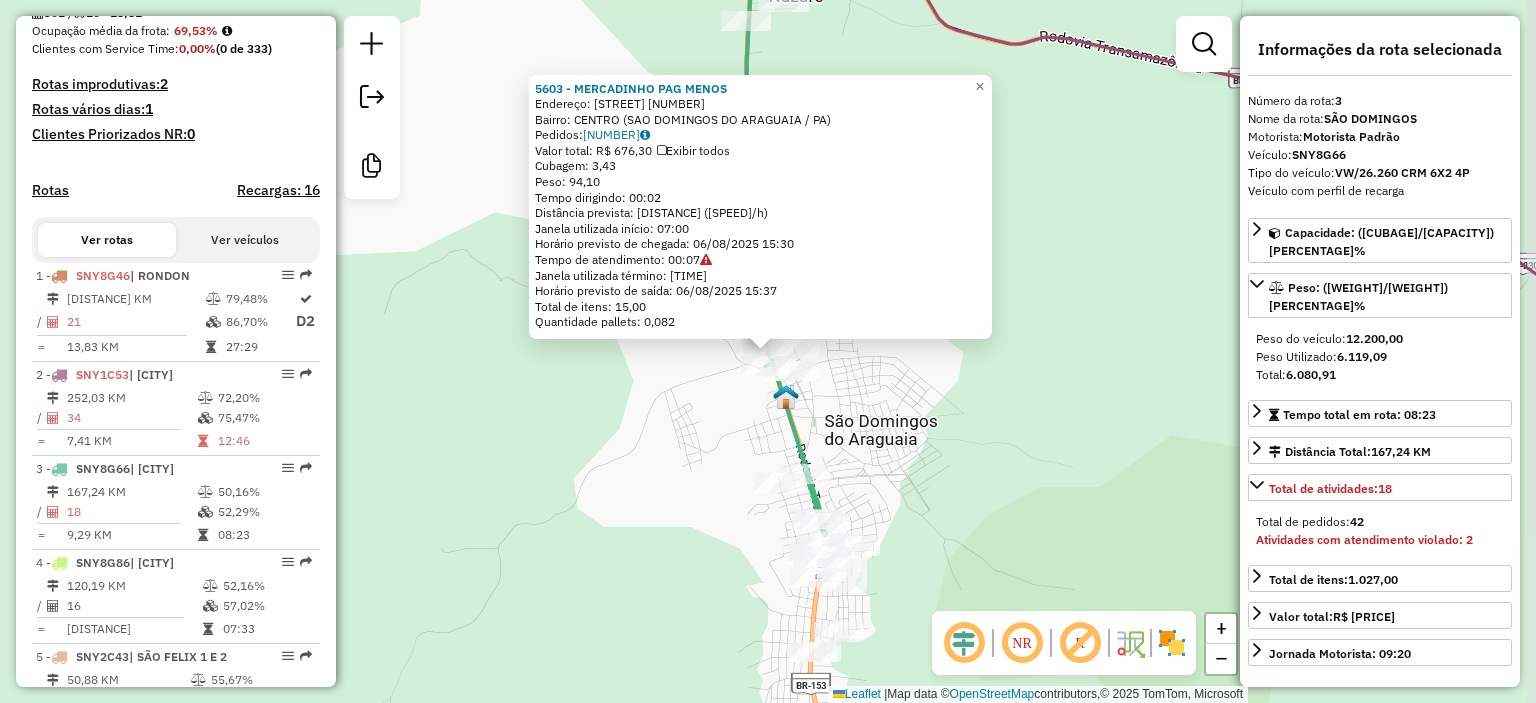 scroll, scrollTop: 1016, scrollLeft: 0, axis: vertical 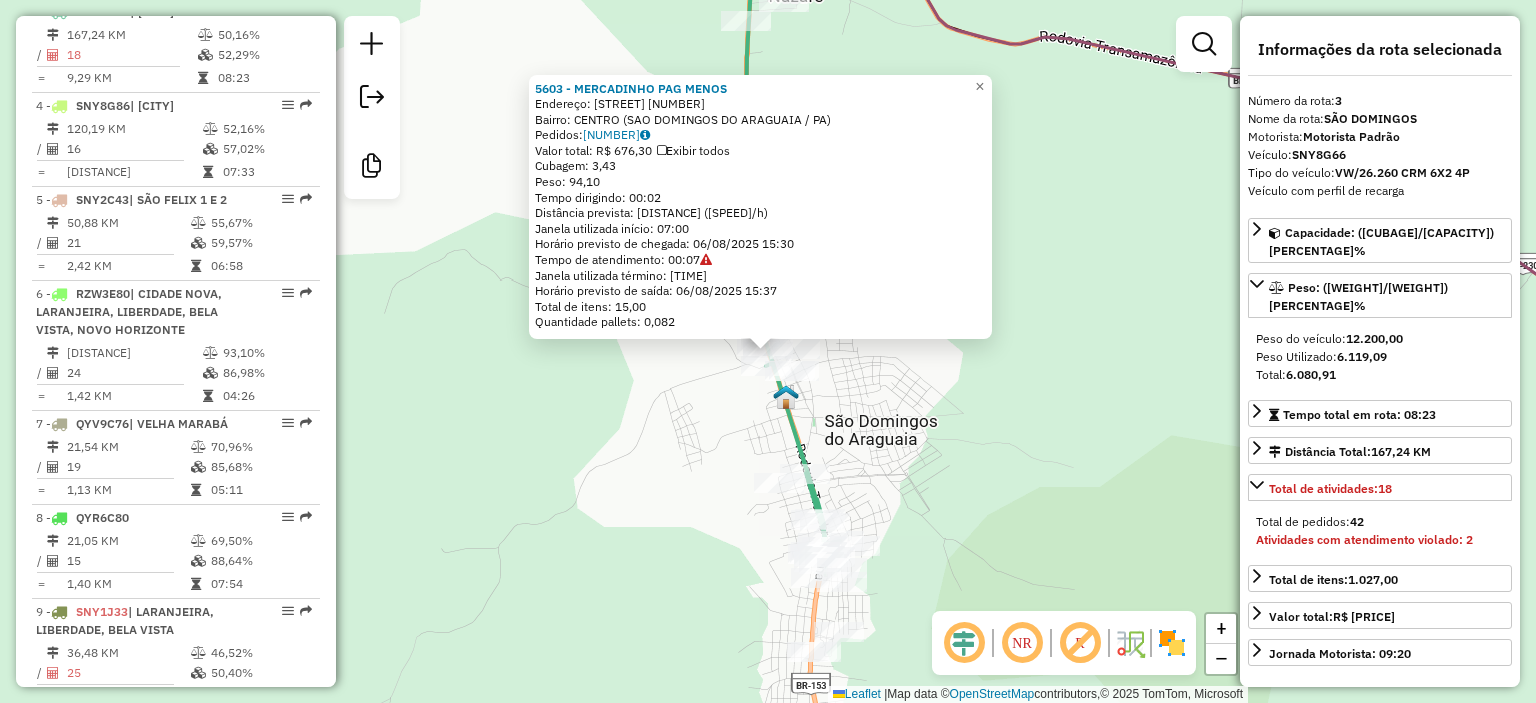 click on "Rota [NUMBER] - Placa [PLATE]  [NUMBER] - [COMPANY] [NUMBER] - [COMPANY]   Endereço:  [STREET] [NUMBER]   Bairro: [BAIRRO] ([CITY] / [STATE])   Pedidos:  [NUMBER]   Valor total: R$ [PRICE]   Exibir todos   Cubagem: [CUBAGE]  Peso: [WEIGHT]  Tempo dirigindo: [TIME]   Distância prevista: [DISTANCE] ([SPEED]/h)   Janela utilizada início: [TIME]   Horário previsto de chegada: [DATE] [TIME]   Tempo de atendimento: [TIME]   Janela utilizada término: [TIME]   Horário previsto de saída: [DATE] [TIME]   Total de itens: [ITEMS]   Quantidade pallets: [QUANTITY]  × Janela de atendimento Grade de atendimento Capacidade Transportadoras Veículos Cliente Pedidos  Rotas Selecione os dias de semana para filtrar as janelas de atendimento  Seg   Ter   Qua   Qui   Sex   Sáb   Dom  Informe o período da janela de atendimento: De: Até:  Filtrar exatamente a janela do cliente  Considerar janela de atendimento padrão  Selecione os dias de semana para filtrar as grades de atendimento  Seg   Ter   Qua   Qui   Sex   Sáb   Dom   Peso mínimo:   Peso máximo:  De:" 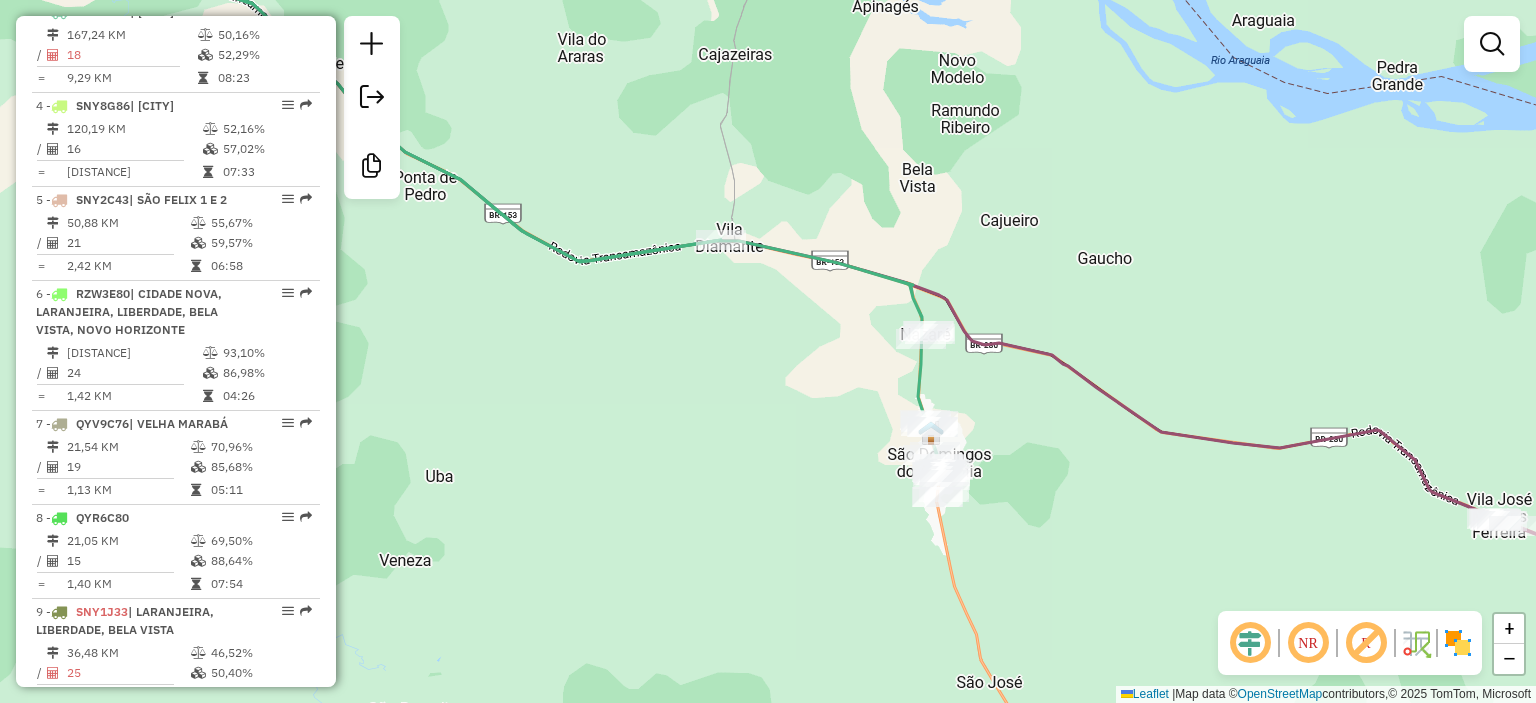 scroll, scrollTop: 0, scrollLeft: 0, axis: both 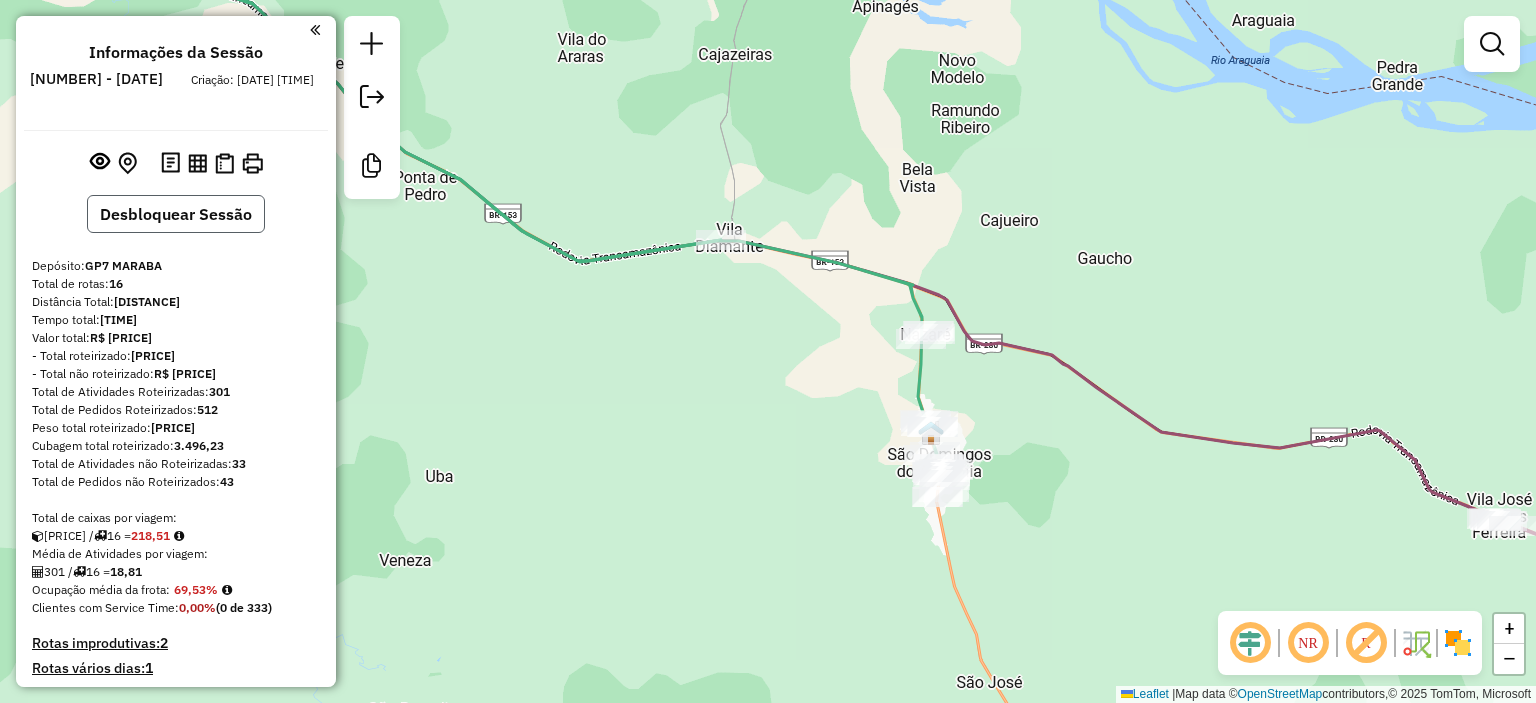 click on "Desbloquear Sessão" at bounding box center (176, 214) 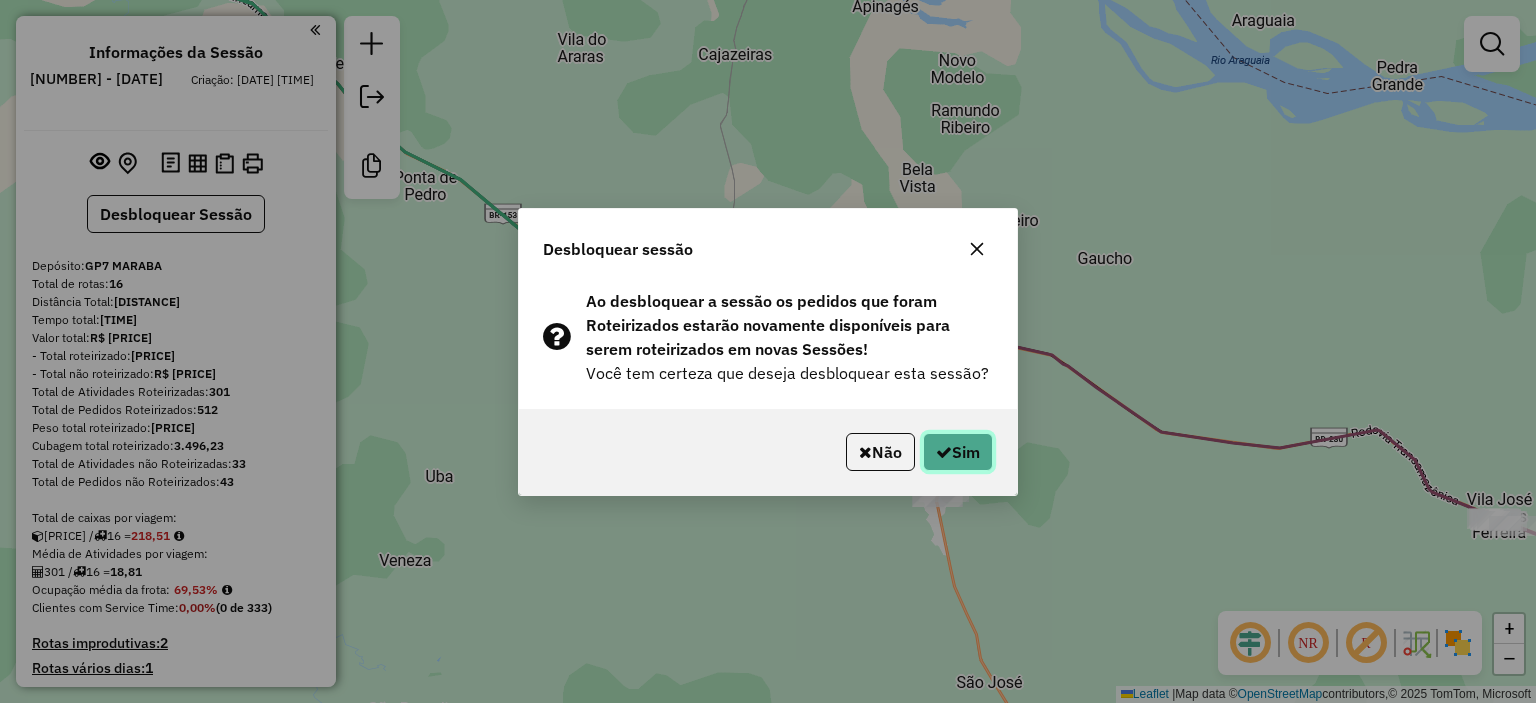 click on "Sim" 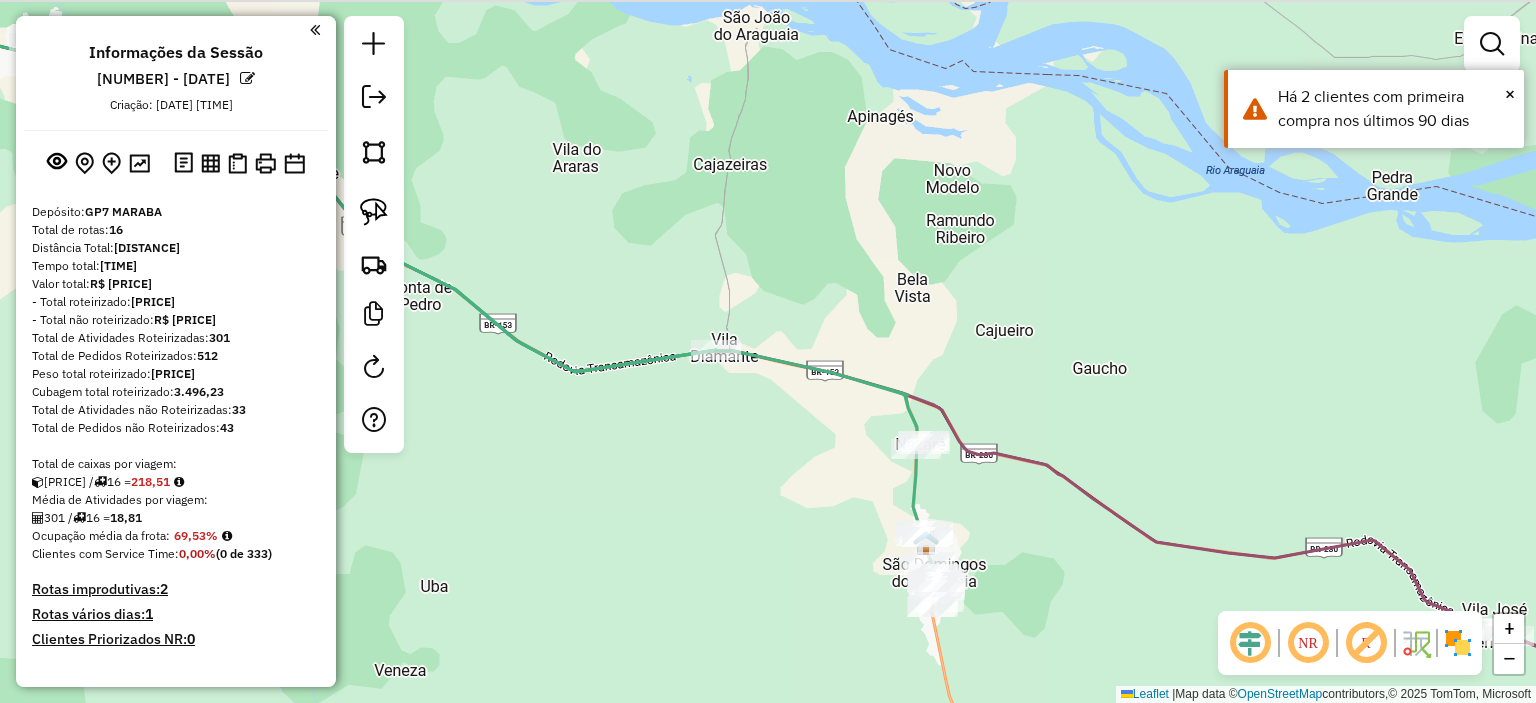 drag, startPoint x: 962, startPoint y: 327, endPoint x: 949, endPoint y: 388, distance: 62.369865 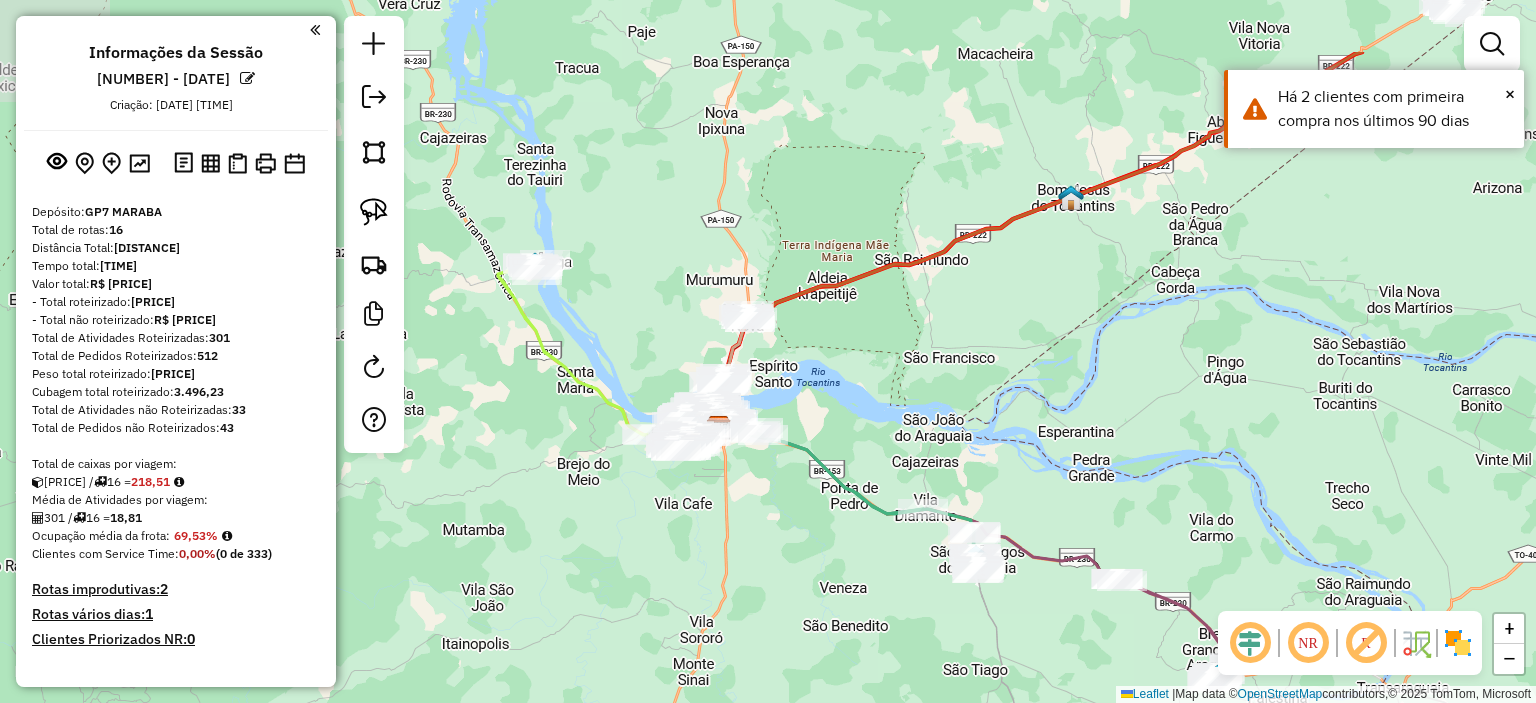 drag, startPoint x: 949, startPoint y: 251, endPoint x: 976, endPoint y: 373, distance: 124.95199 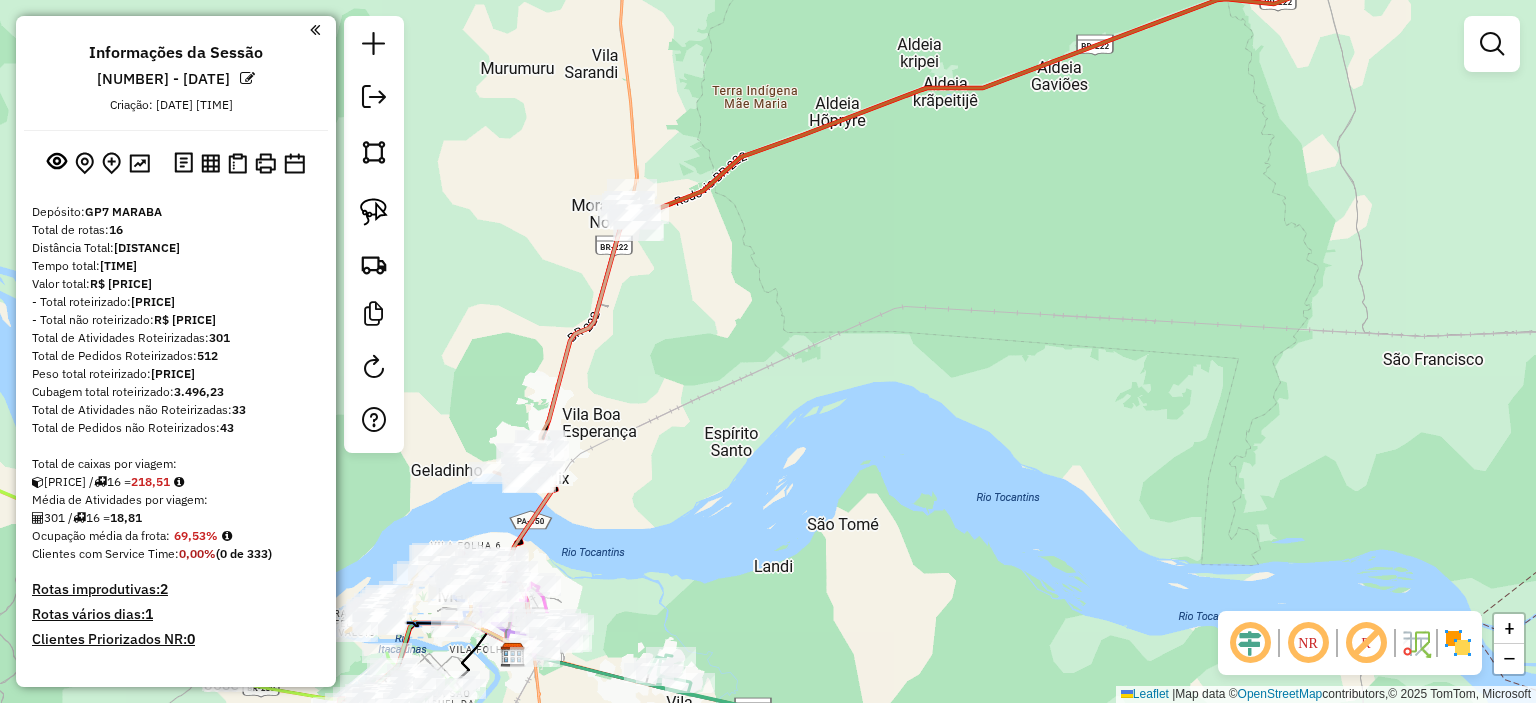 drag, startPoint x: 609, startPoint y: 303, endPoint x: 674, endPoint y: 287, distance: 66.94027 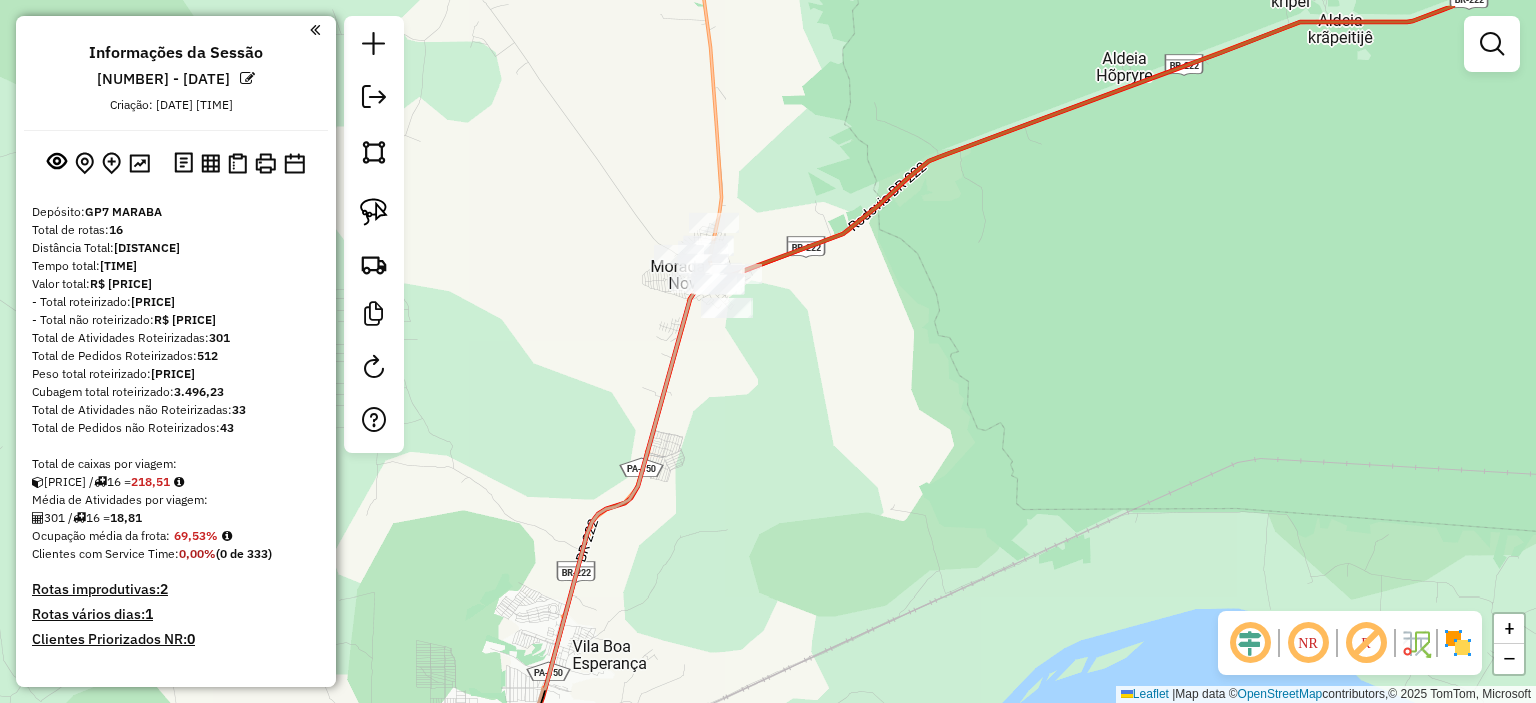 drag, startPoint x: 747, startPoint y: 242, endPoint x: 824, endPoint y: 322, distance: 111.03603 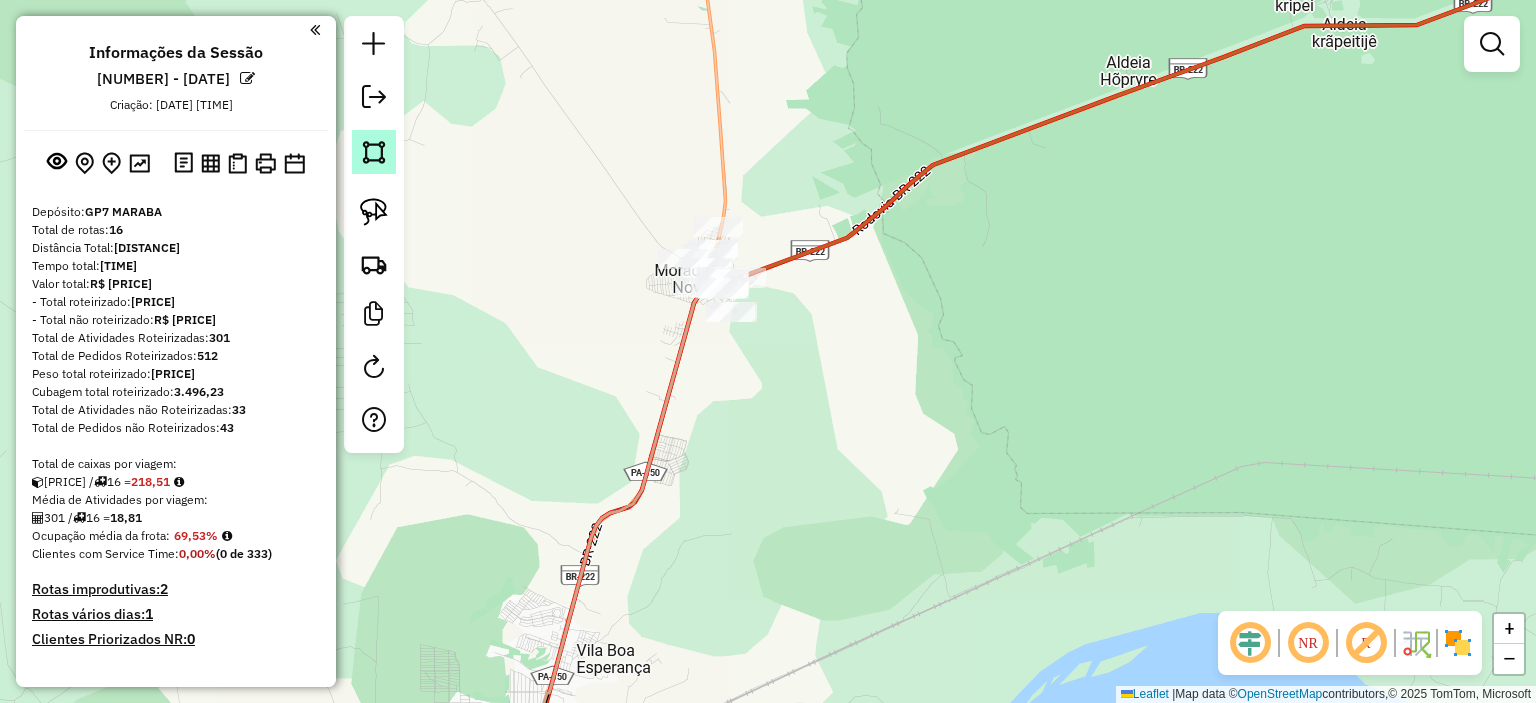 click 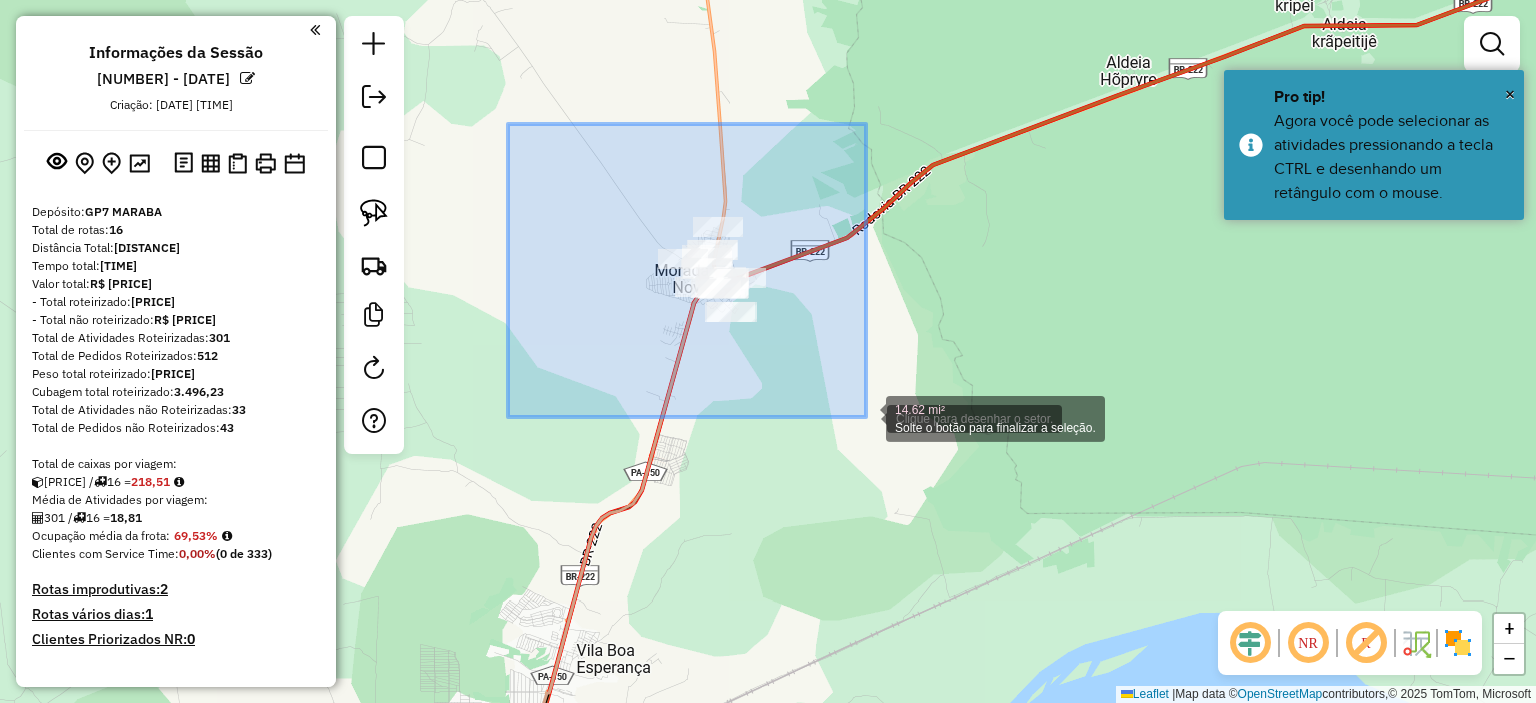 drag, startPoint x: 508, startPoint y: 124, endPoint x: 867, endPoint y: 417, distance: 463.38968 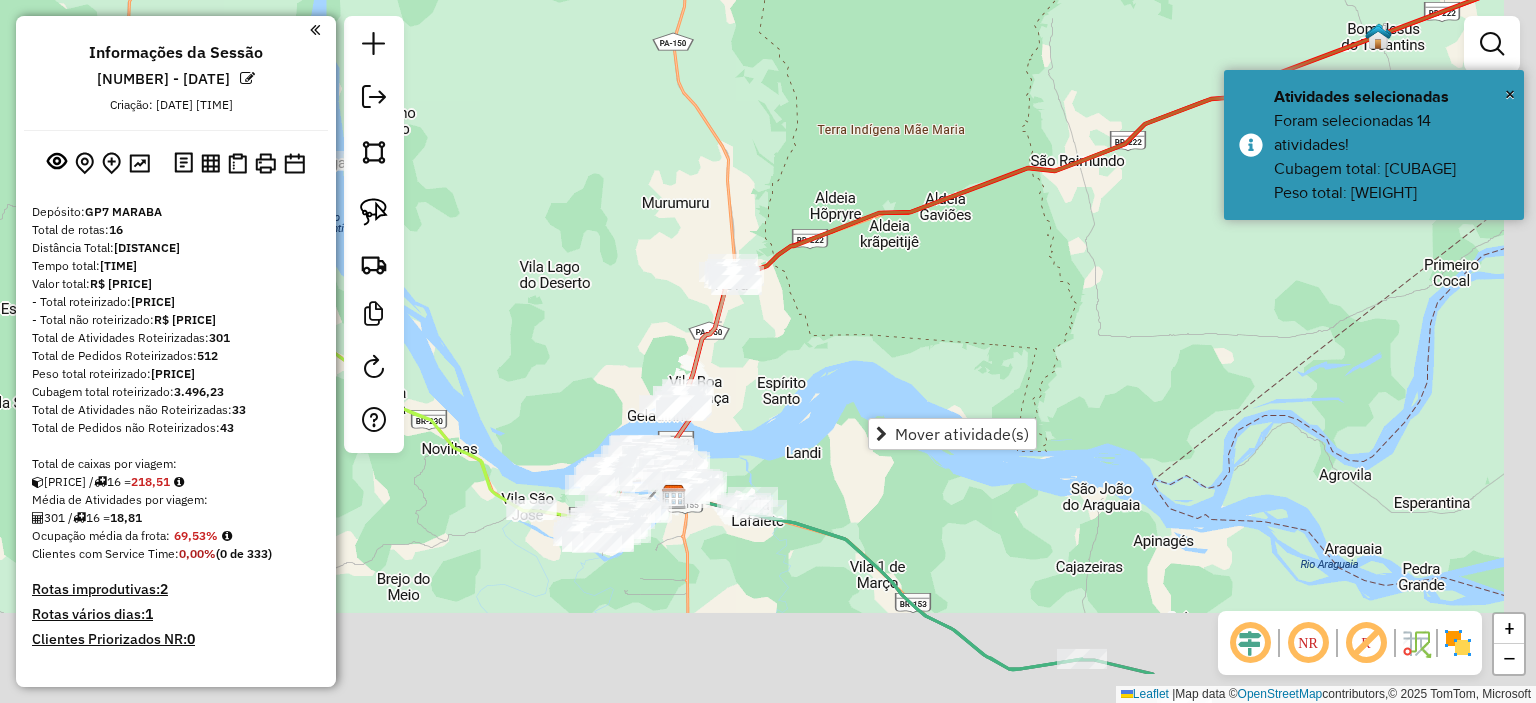drag, startPoint x: 965, startPoint y: 387, endPoint x: 837, endPoint y: 259, distance: 181.01933 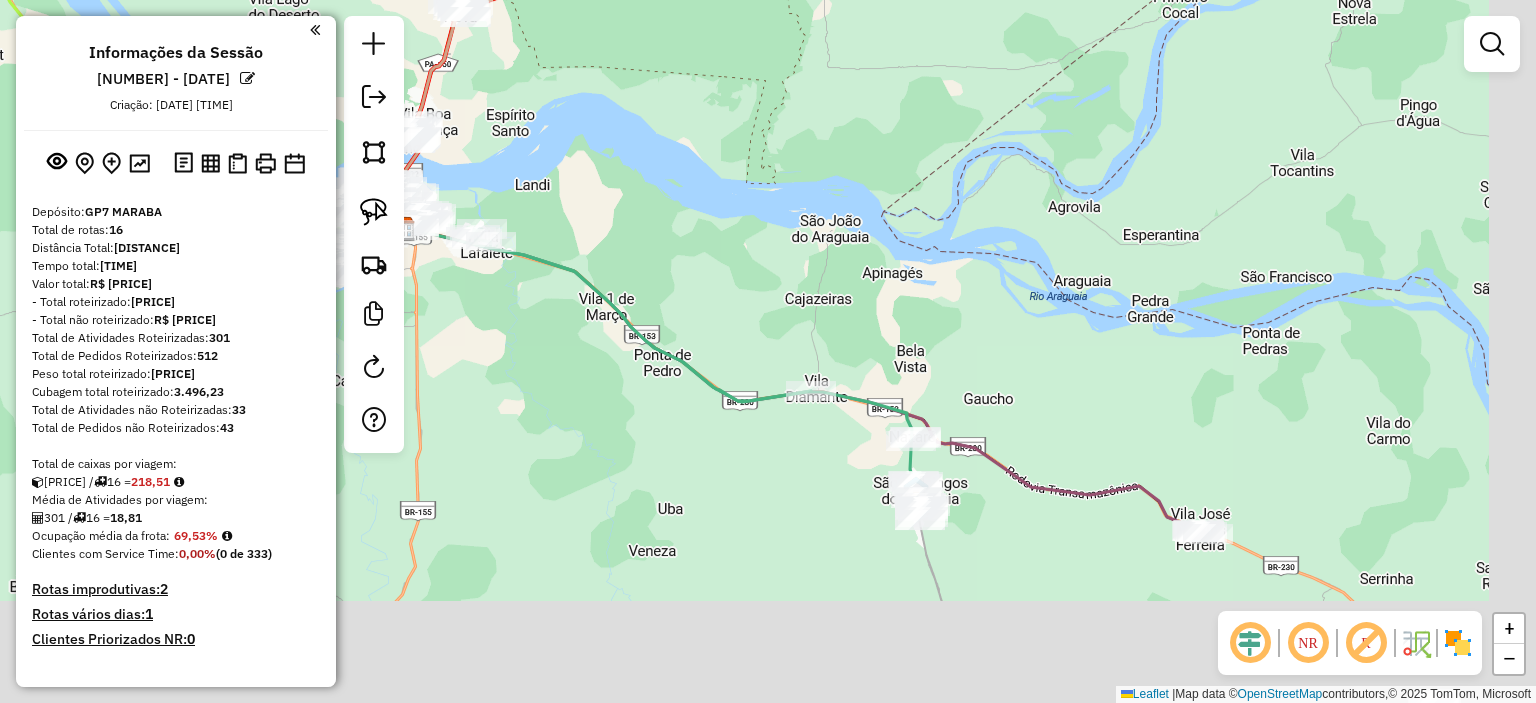 drag, startPoint x: 763, startPoint y: 343, endPoint x: 696, endPoint y: 289, distance: 86.05231 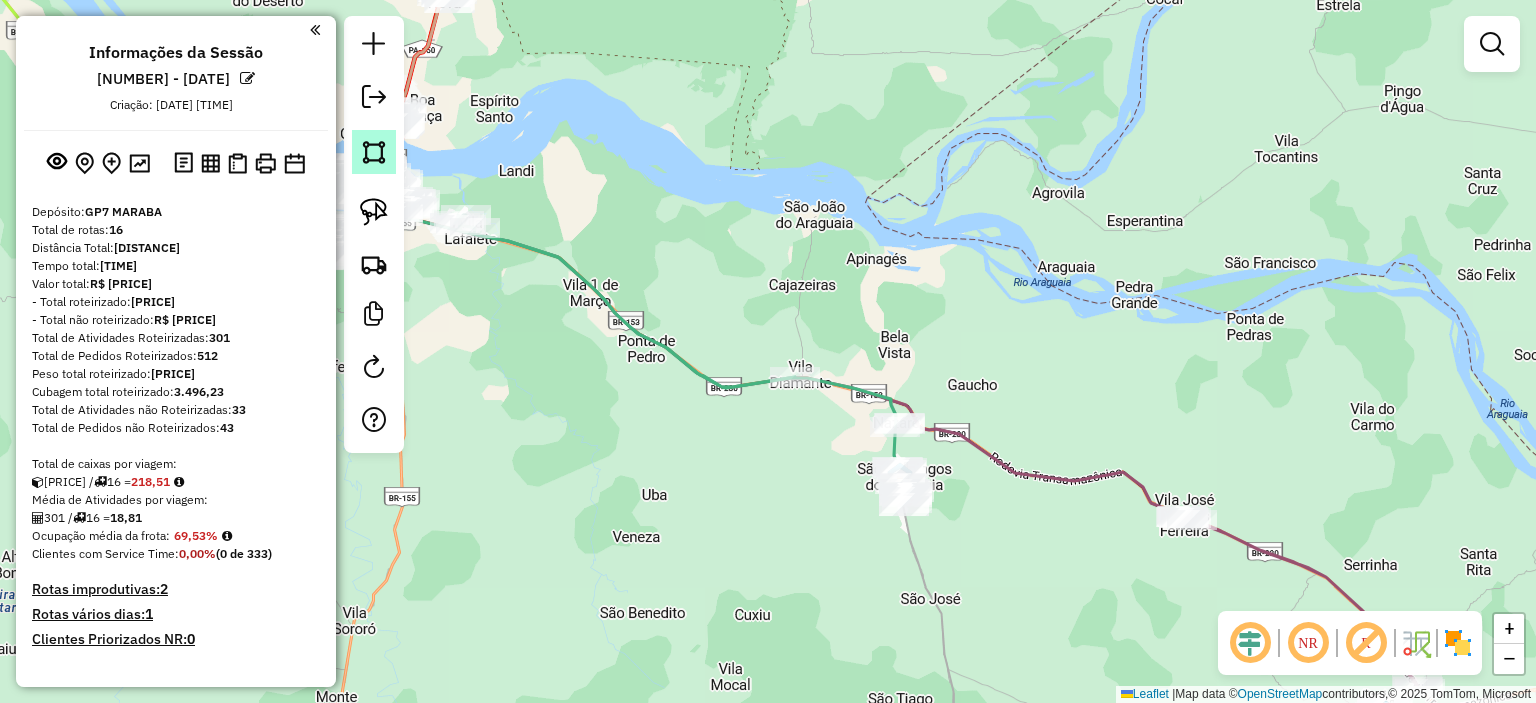click 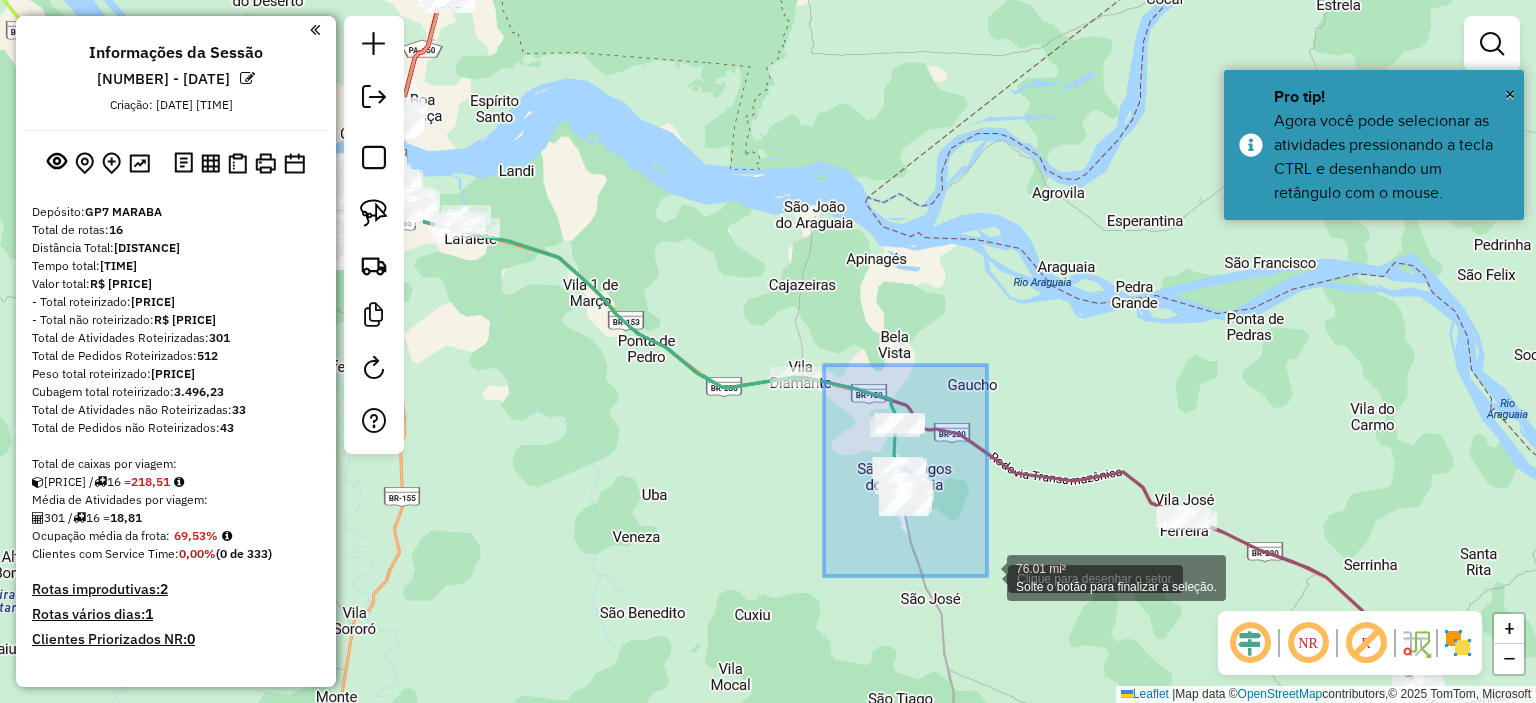 drag, startPoint x: 850, startPoint y: 398, endPoint x: 995, endPoint y: 581, distance: 233.48233 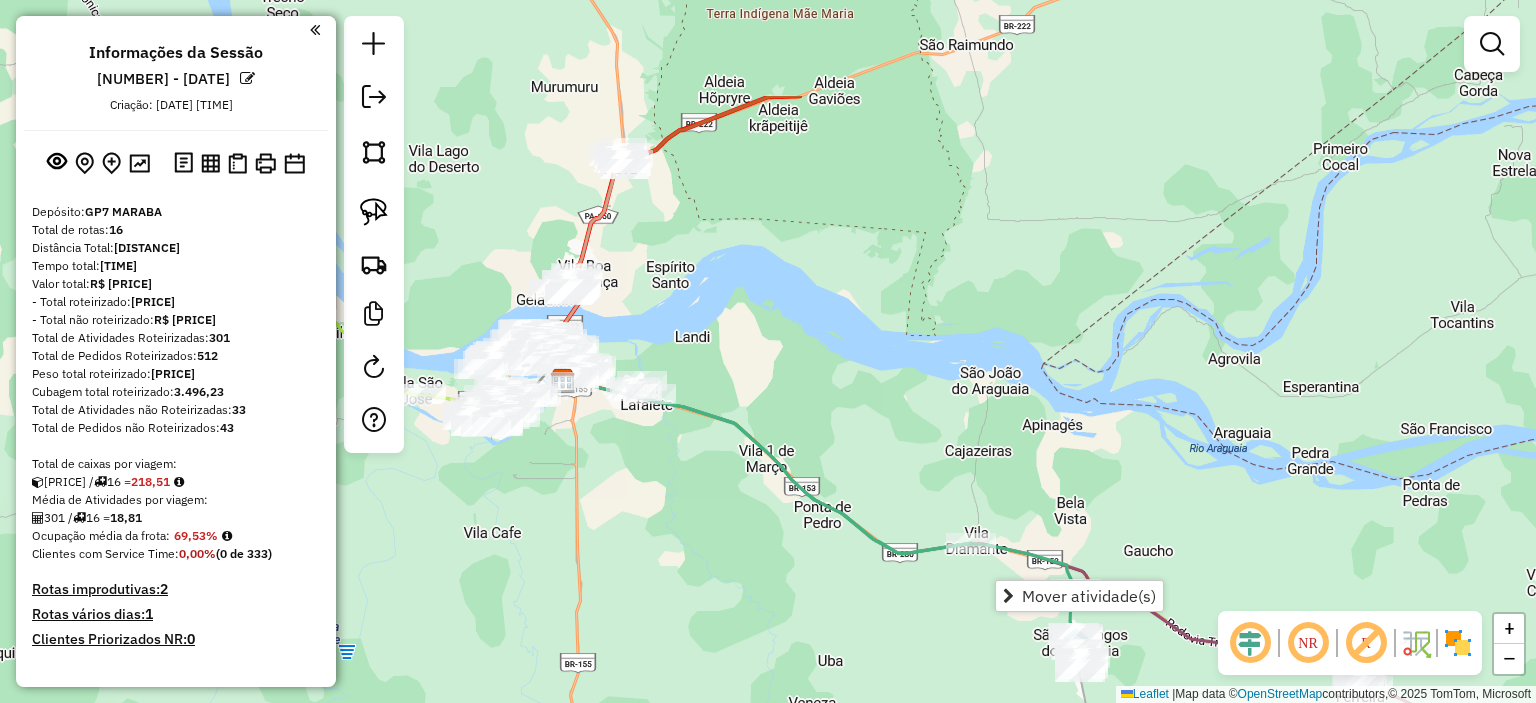 drag, startPoint x: 628, startPoint y: 153, endPoint x: 870, endPoint y: 385, distance: 335.2432 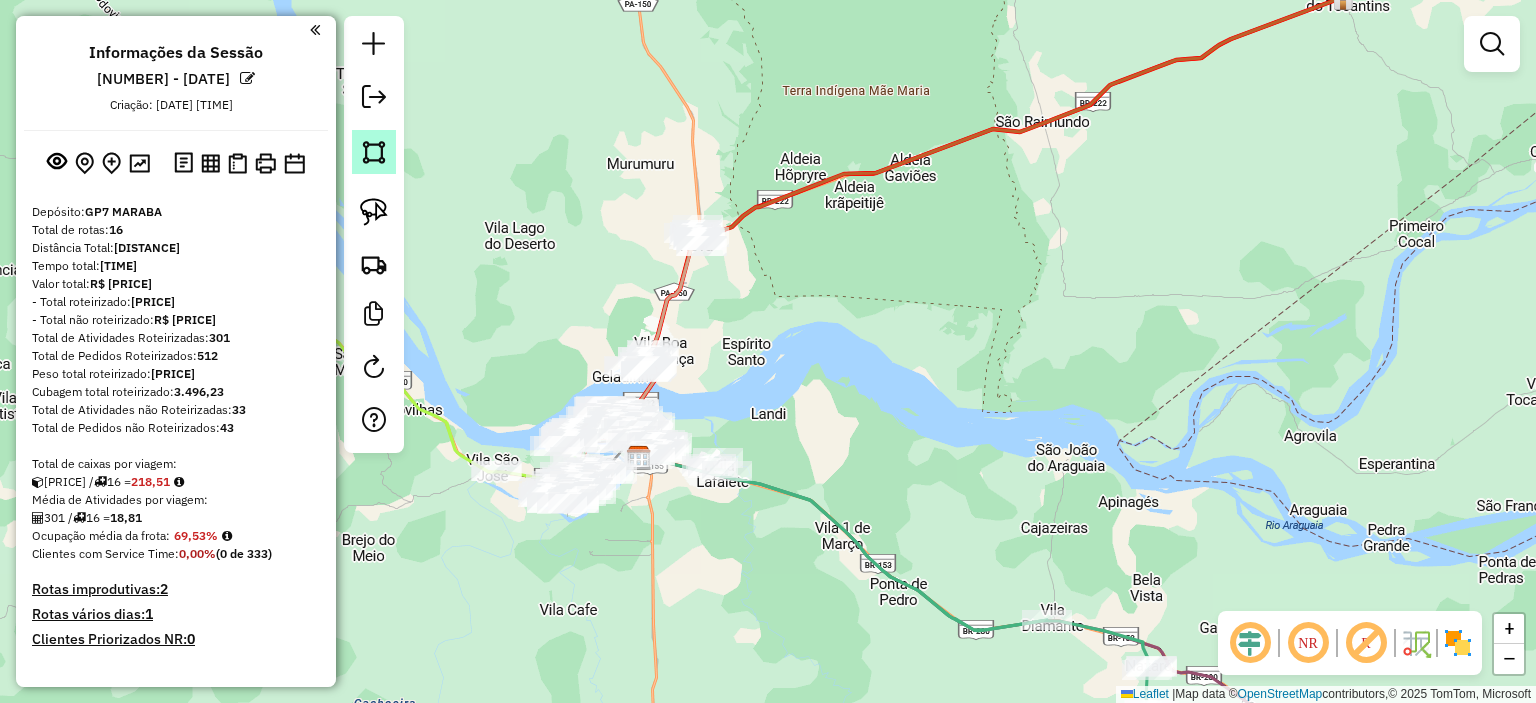 click 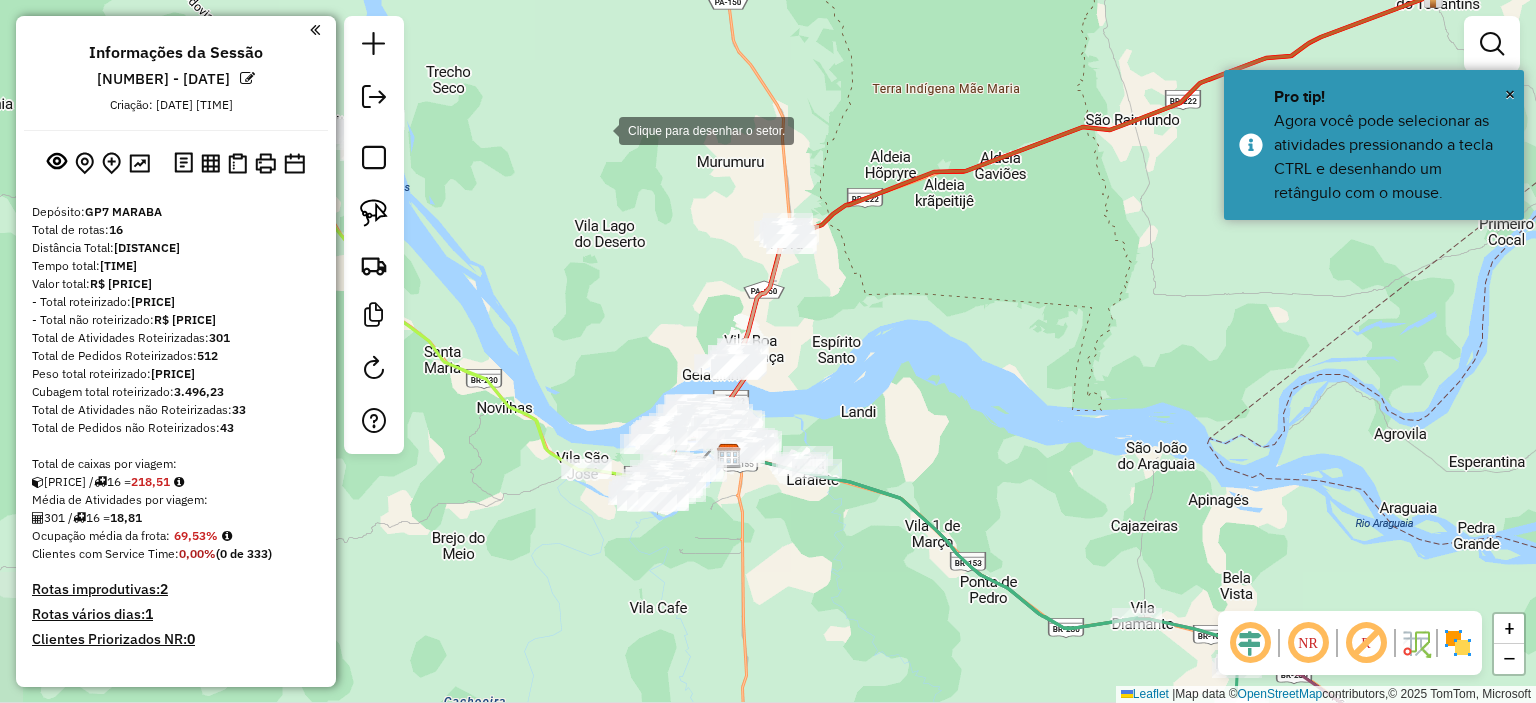 drag, startPoint x: 512, startPoint y: 135, endPoint x: 592, endPoint y: 119, distance: 81.58431 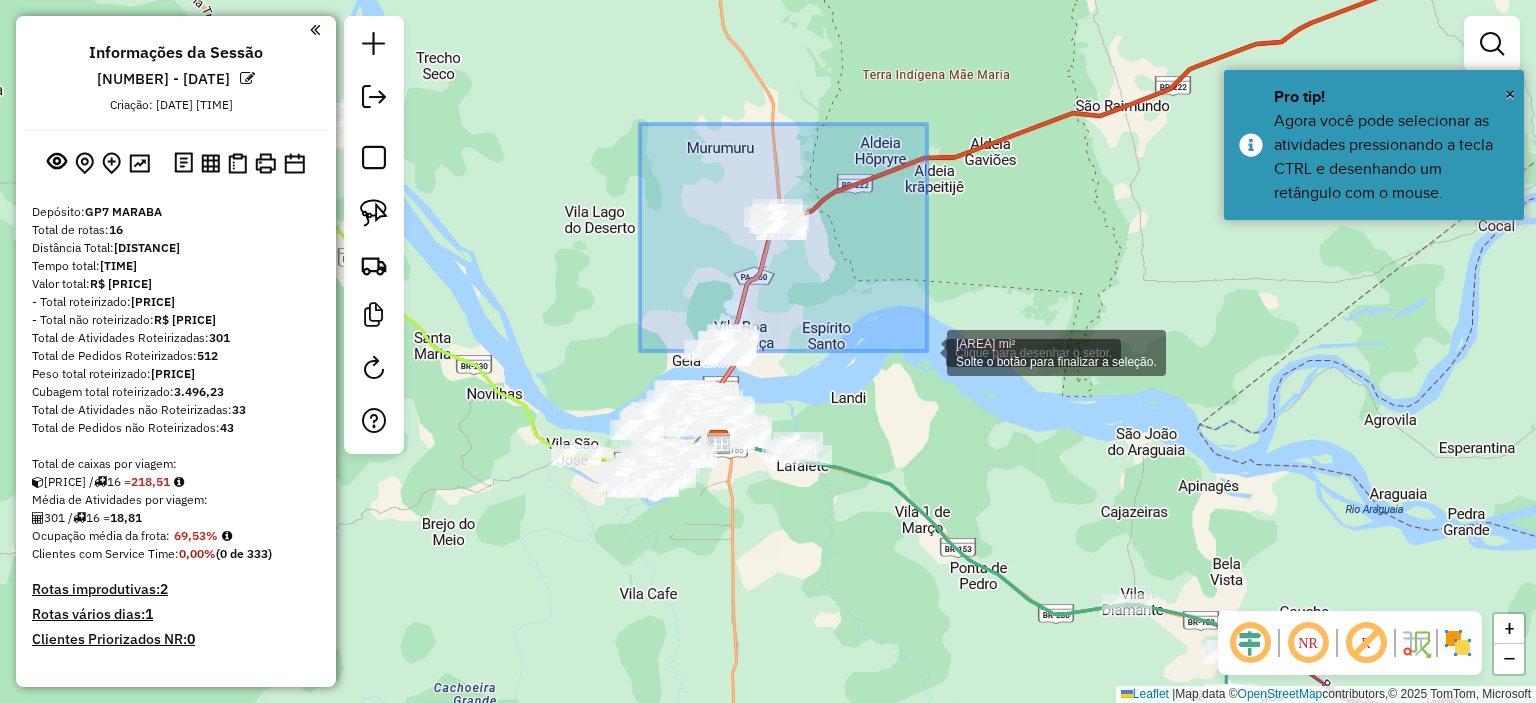 drag, startPoint x: 640, startPoint y: 124, endPoint x: 926, endPoint y: 351, distance: 365.13696 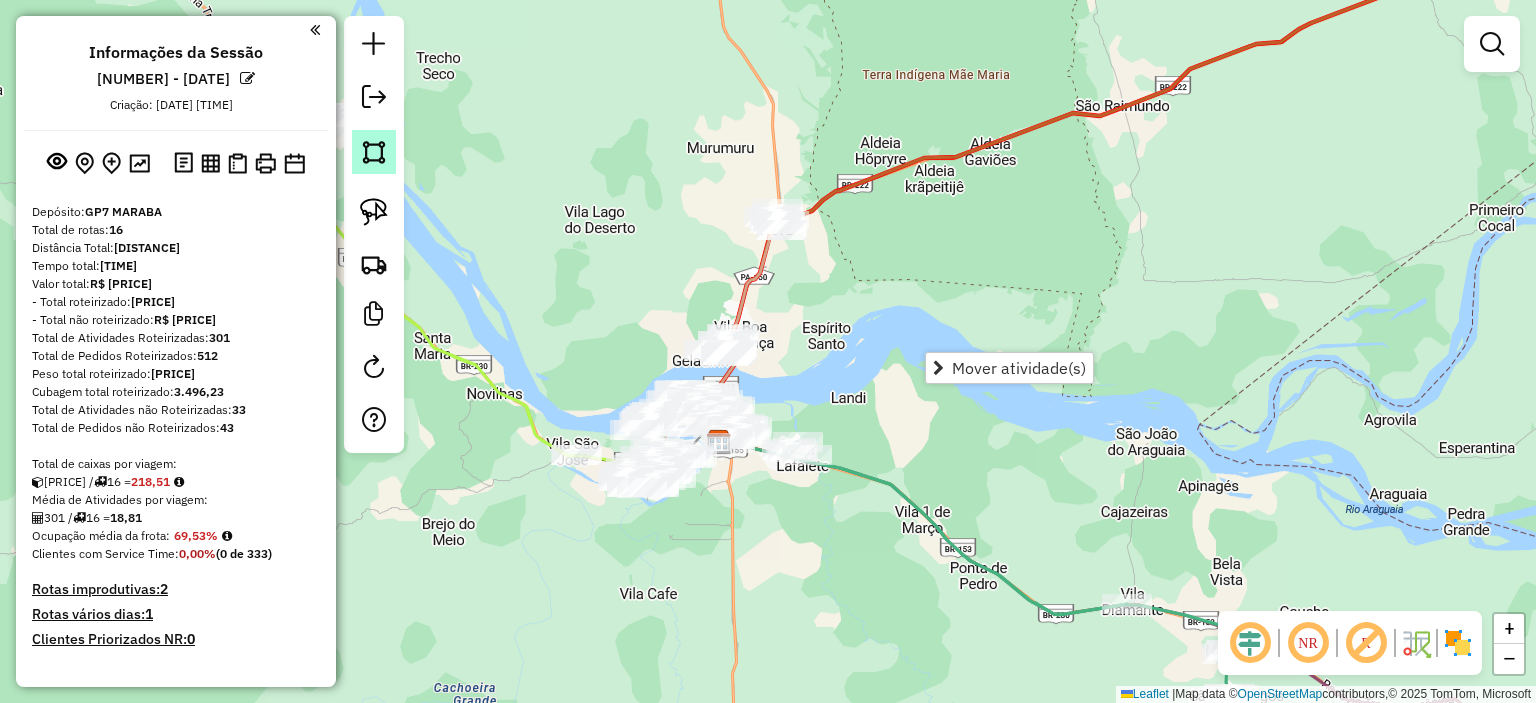 click 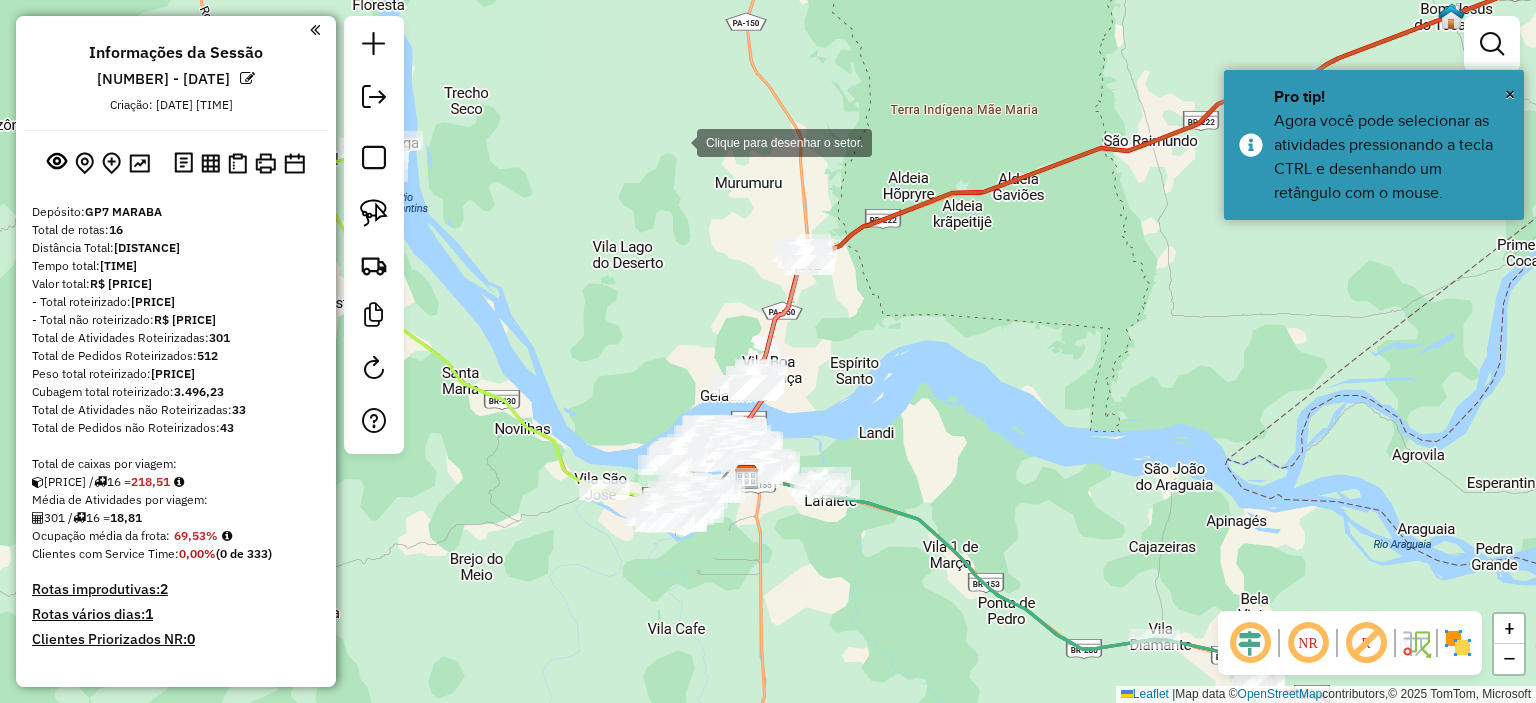 drag, startPoint x: 649, startPoint y: 107, endPoint x: 677, endPoint y: 142, distance: 44.82187 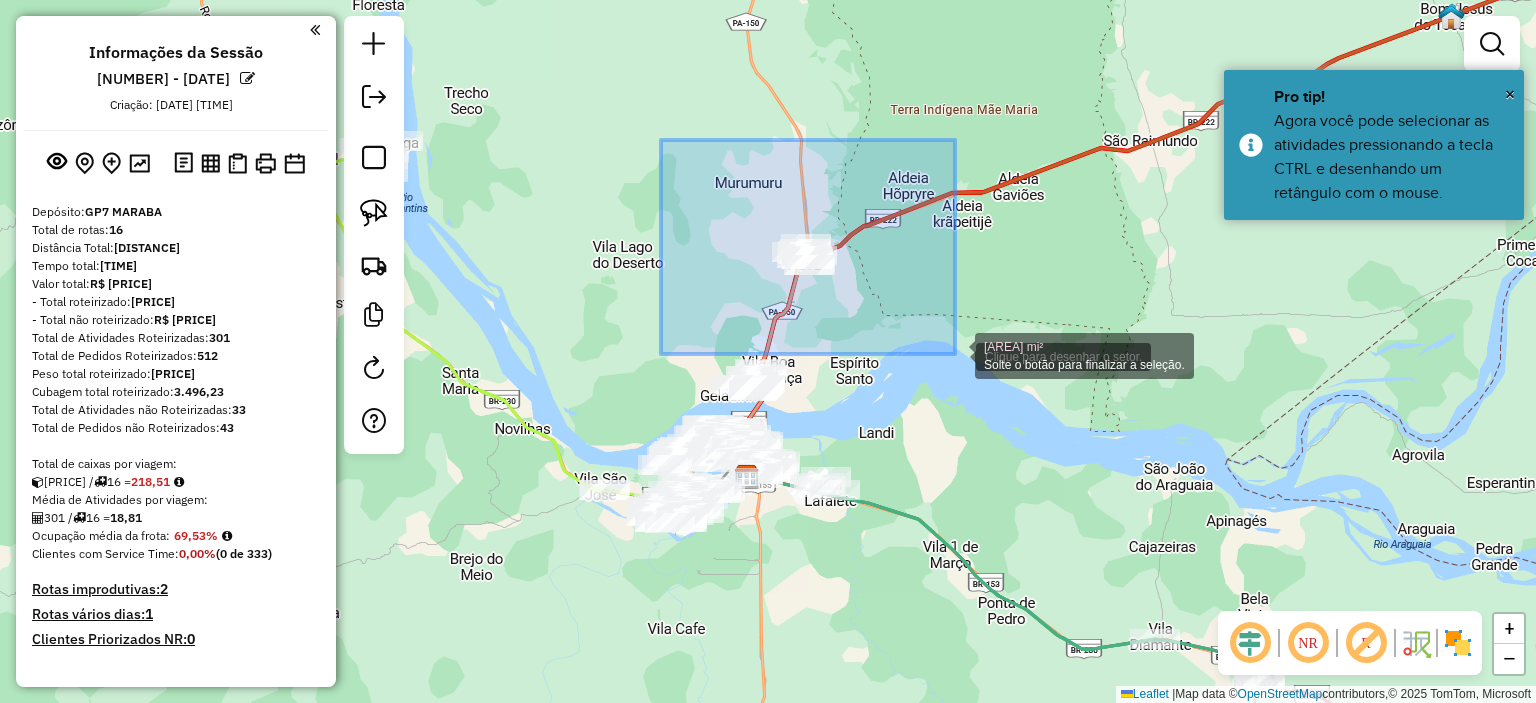 drag, startPoint x: 661, startPoint y: 140, endPoint x: 956, endPoint y: 355, distance: 365.03424 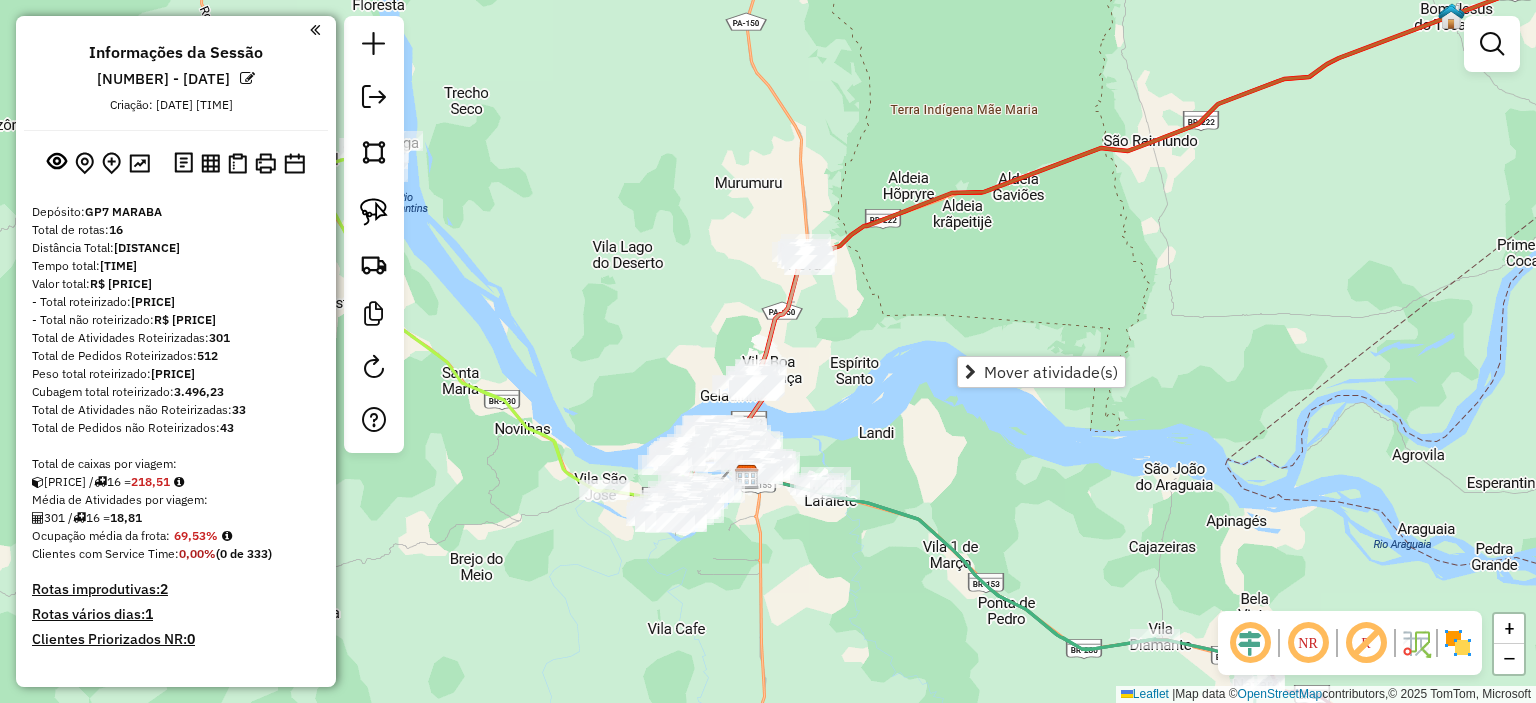 drag, startPoint x: 1088, startPoint y: 531, endPoint x: 808, endPoint y: 275, distance: 379.38898 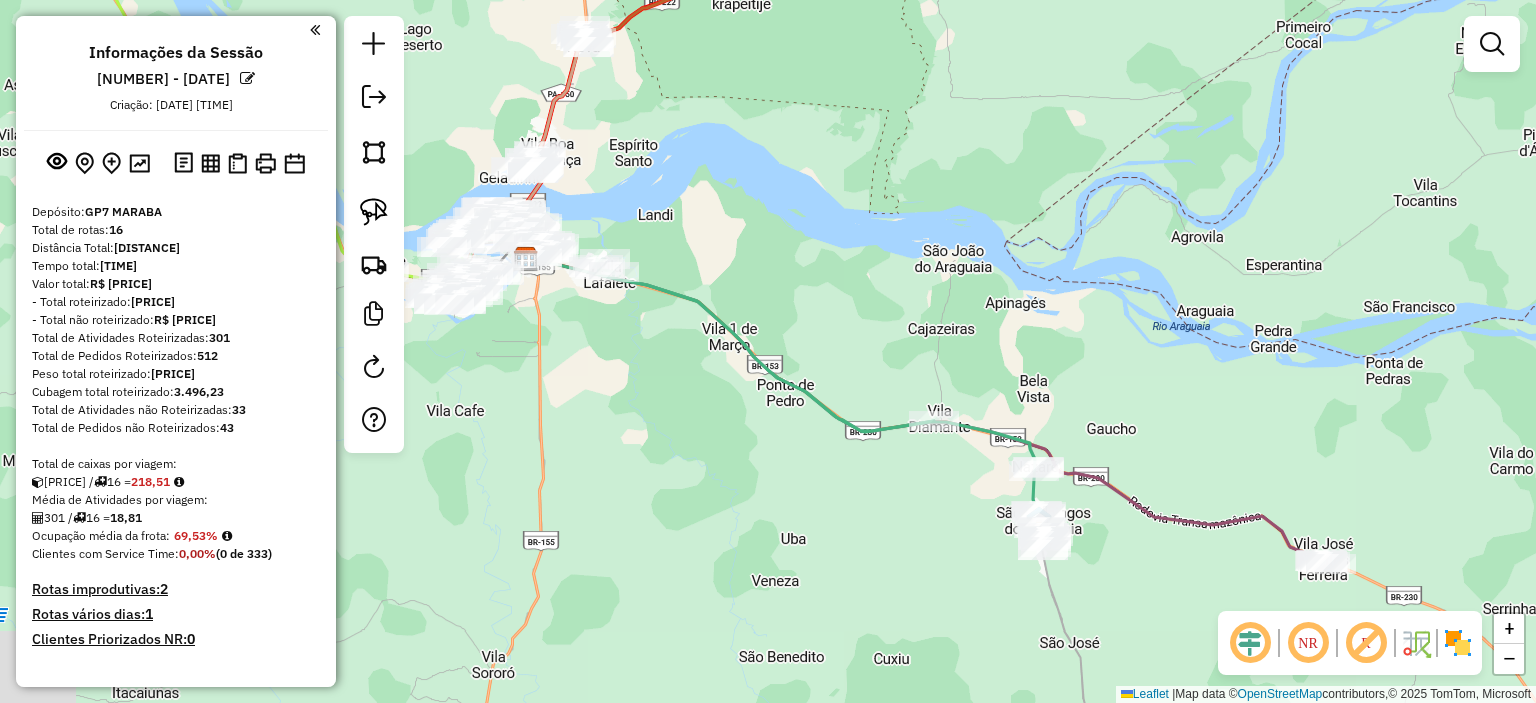 drag, startPoint x: 916, startPoint y: 355, endPoint x: 626, endPoint y: 99, distance: 386.82812 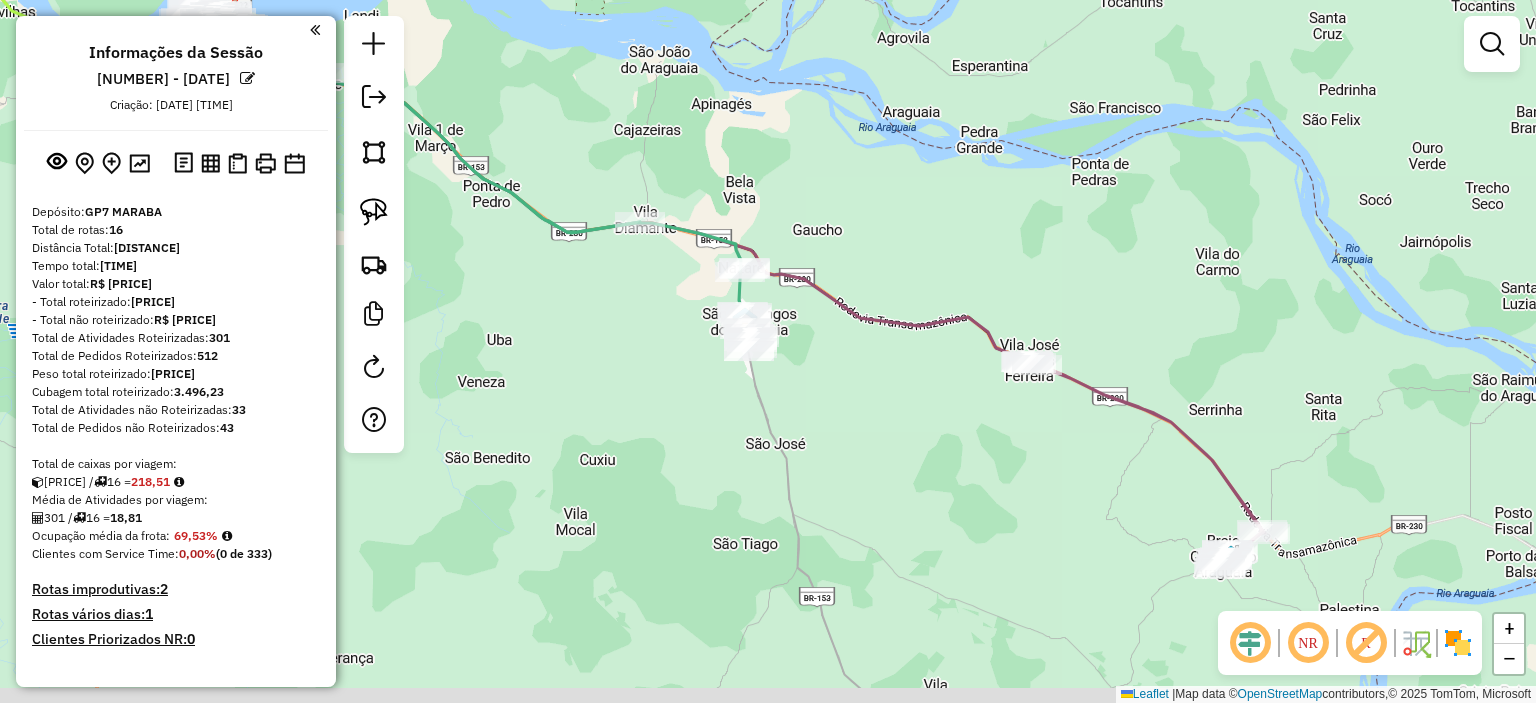 drag, startPoint x: 932, startPoint y: 297, endPoint x: 706, endPoint y: 135, distance: 278.06473 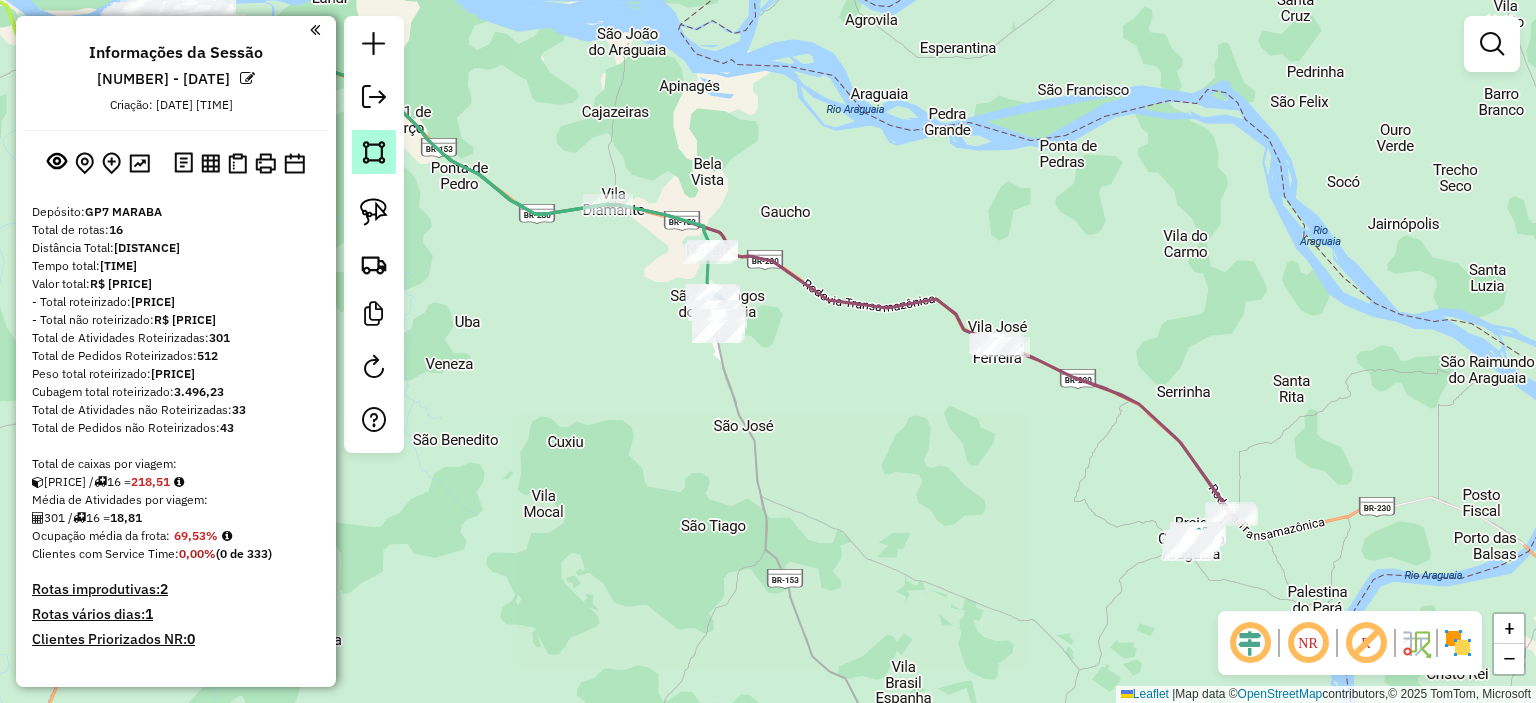click 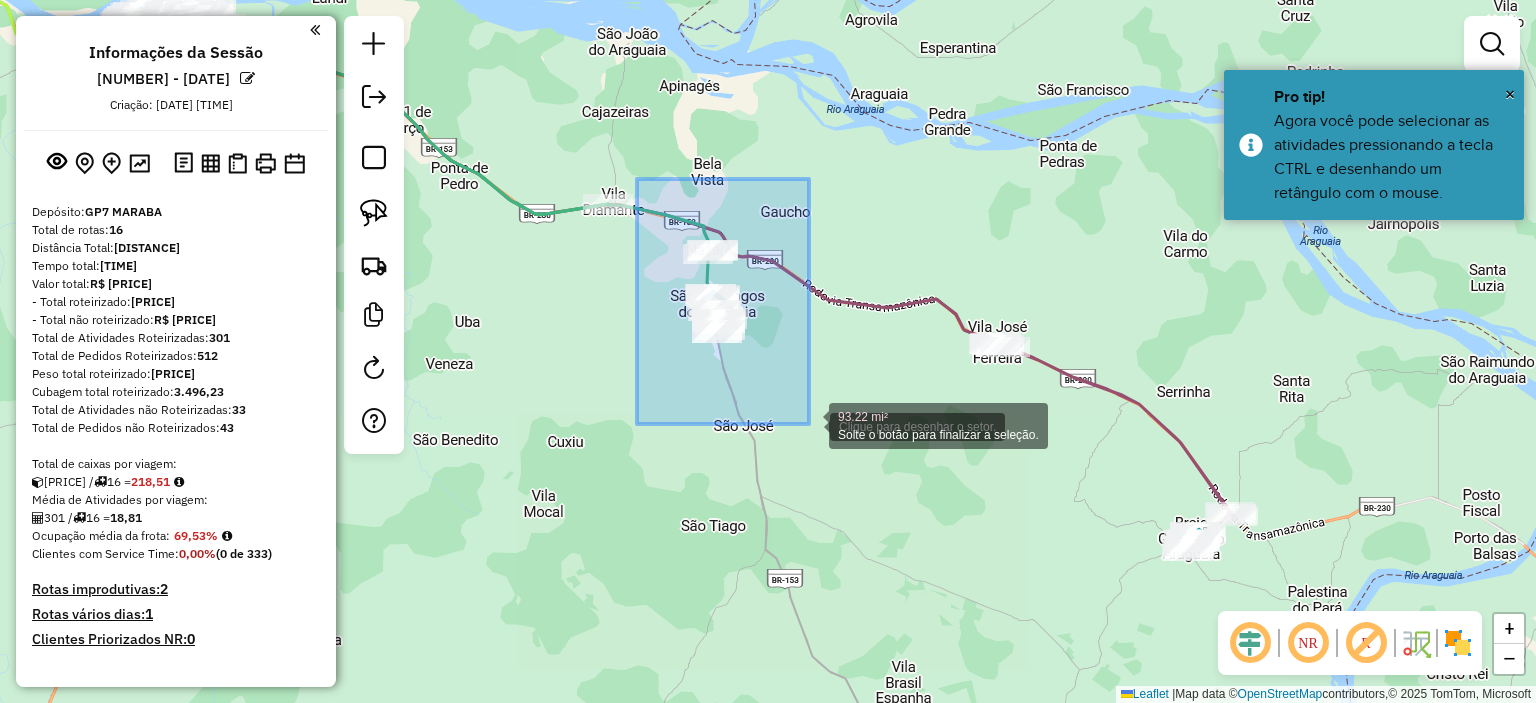 drag, startPoint x: 637, startPoint y: 179, endPoint x: 816, endPoint y: 427, distance: 305.85126 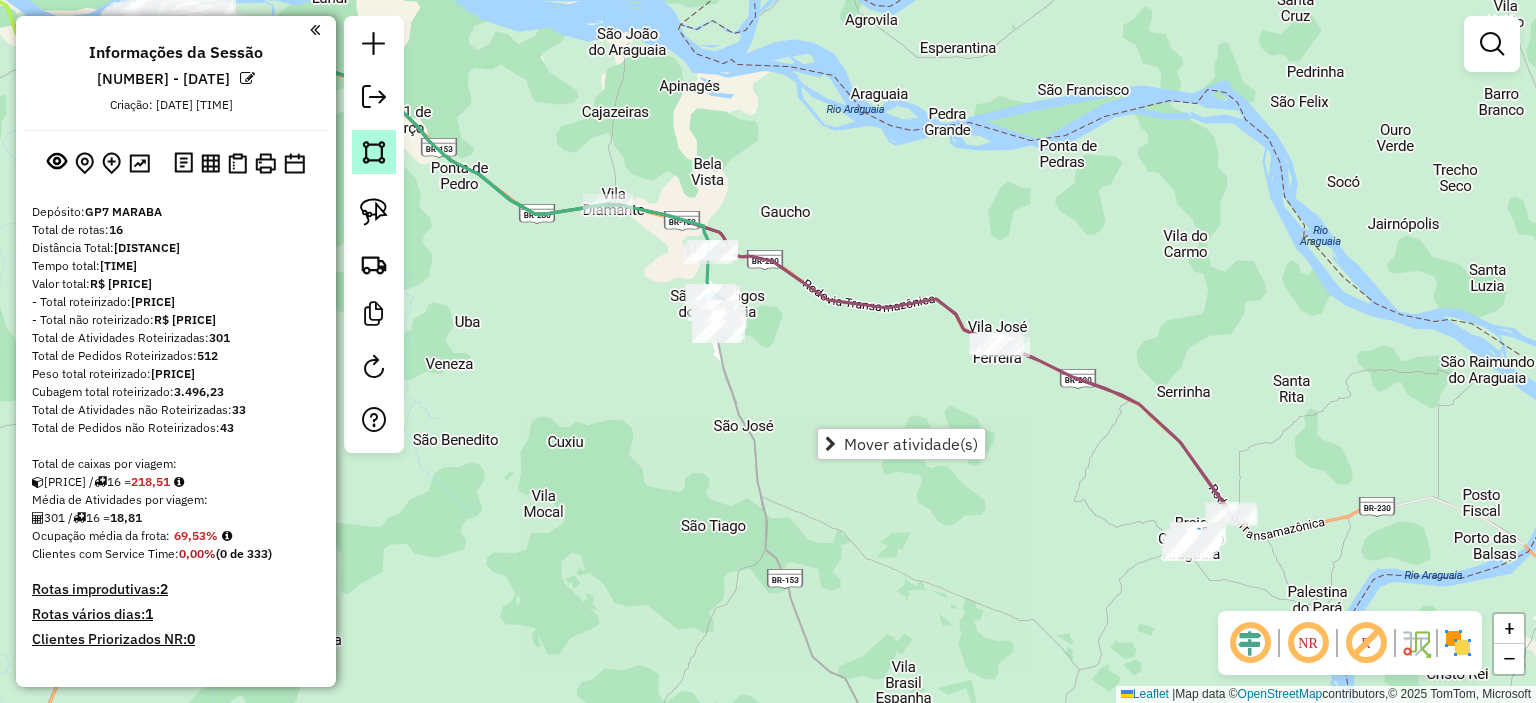 click 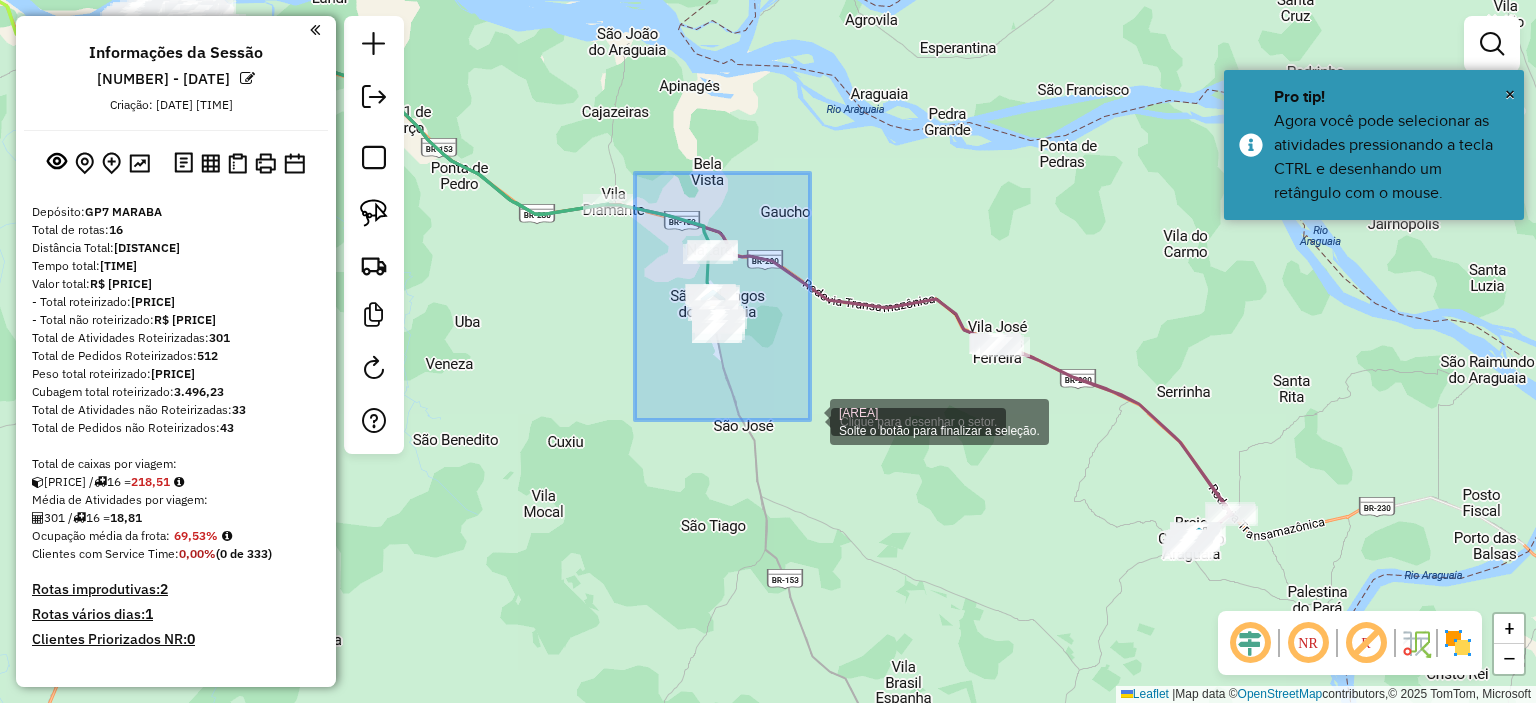drag, startPoint x: 635, startPoint y: 173, endPoint x: 811, endPoint y: 420, distance: 303.29028 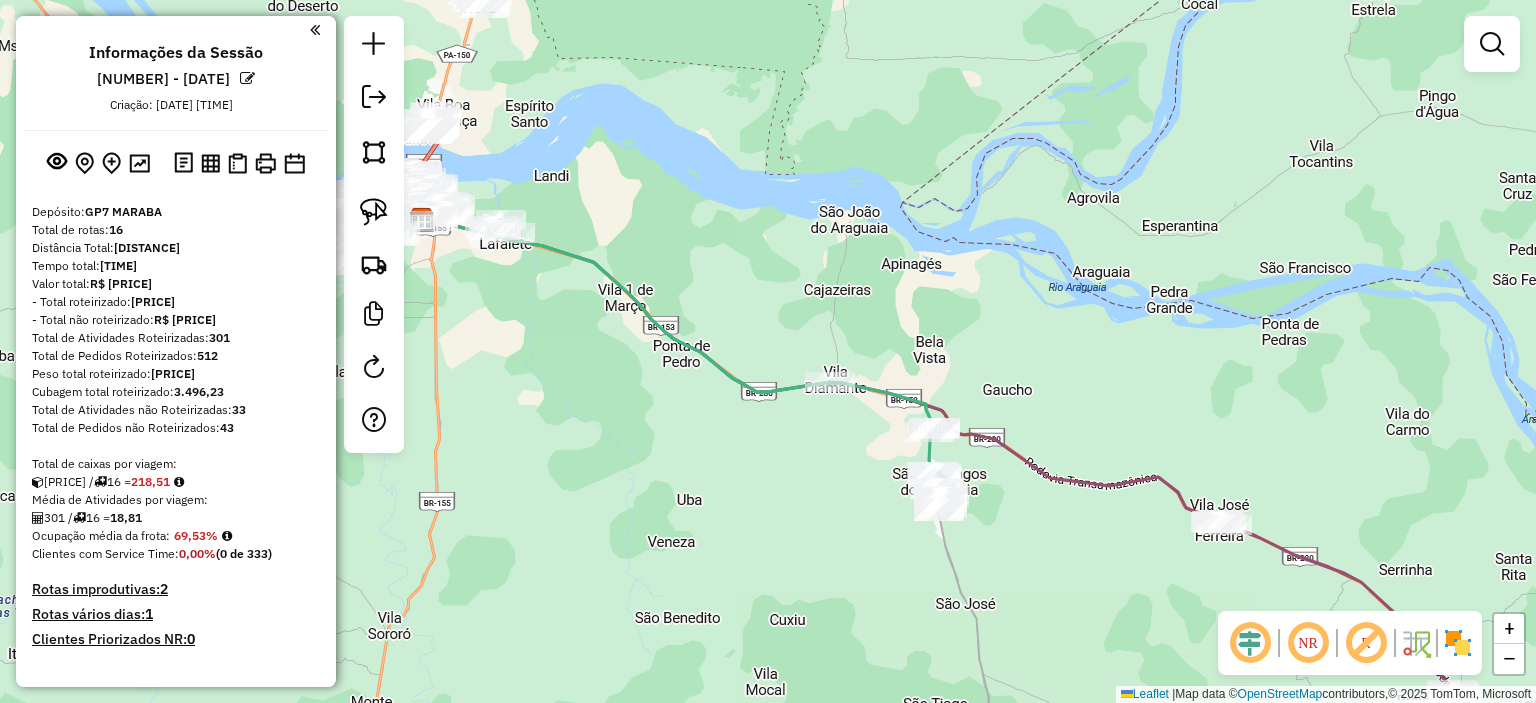 drag, startPoint x: 635, startPoint y: 152, endPoint x: 866, endPoint y: 339, distance: 297.20364 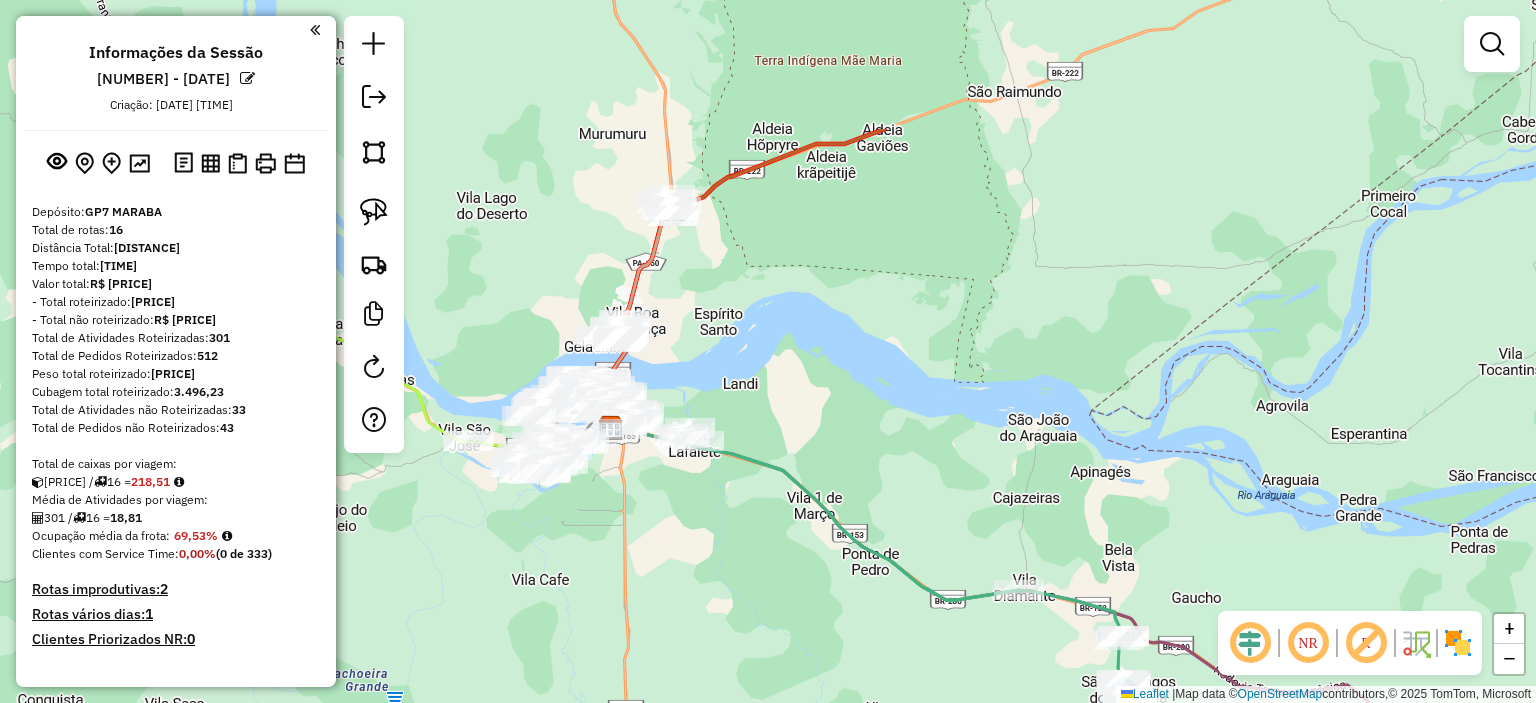 drag, startPoint x: 677, startPoint y: 193, endPoint x: 898, endPoint y: 249, distance: 227.98465 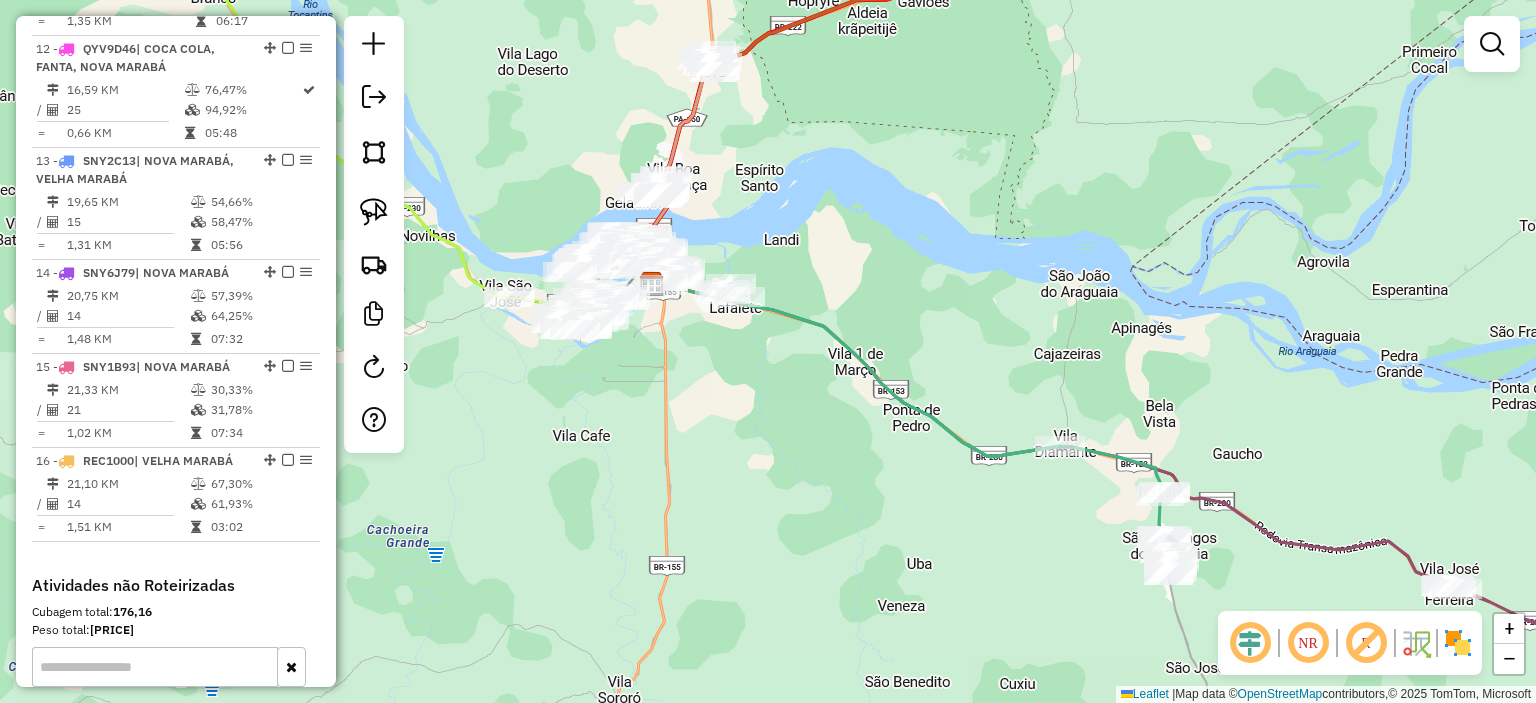 scroll, scrollTop: 1936, scrollLeft: 0, axis: vertical 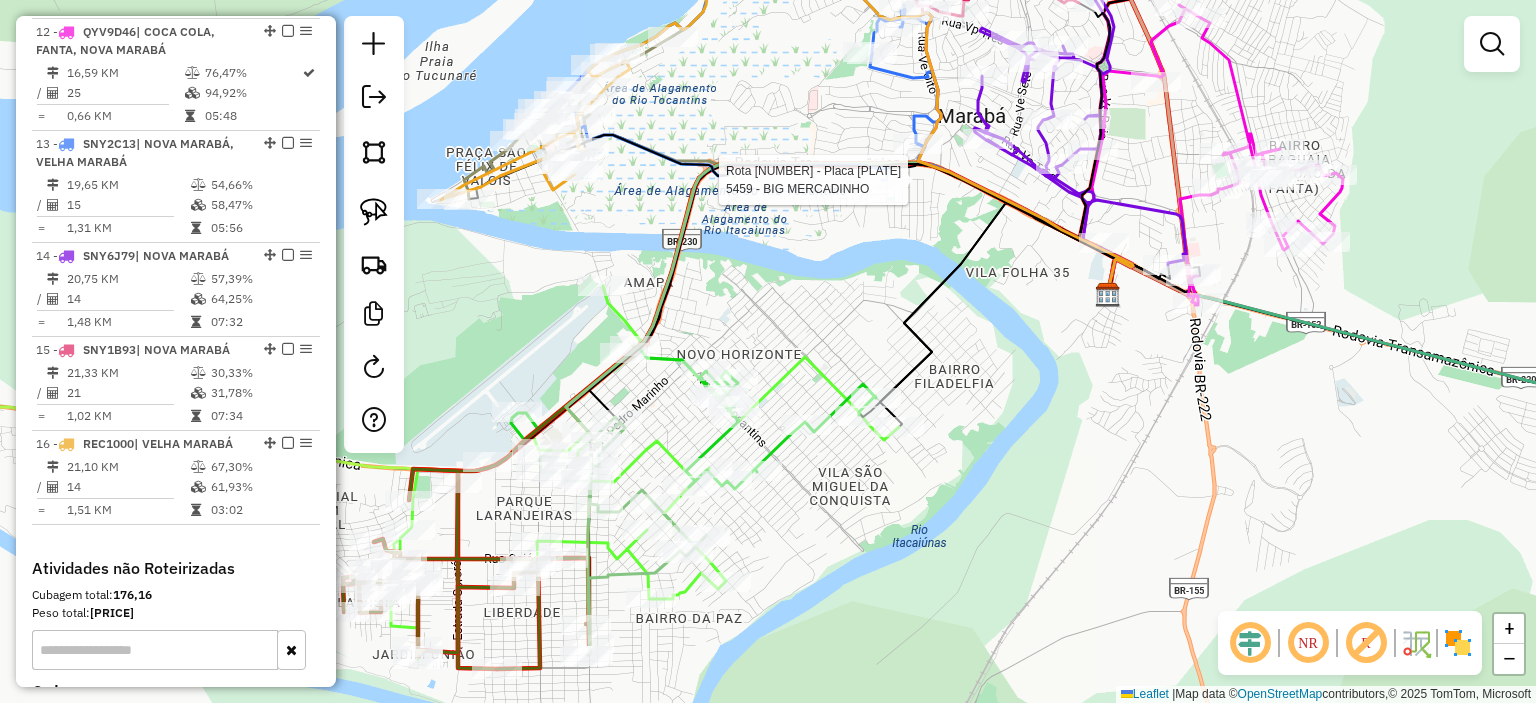 select on "**********" 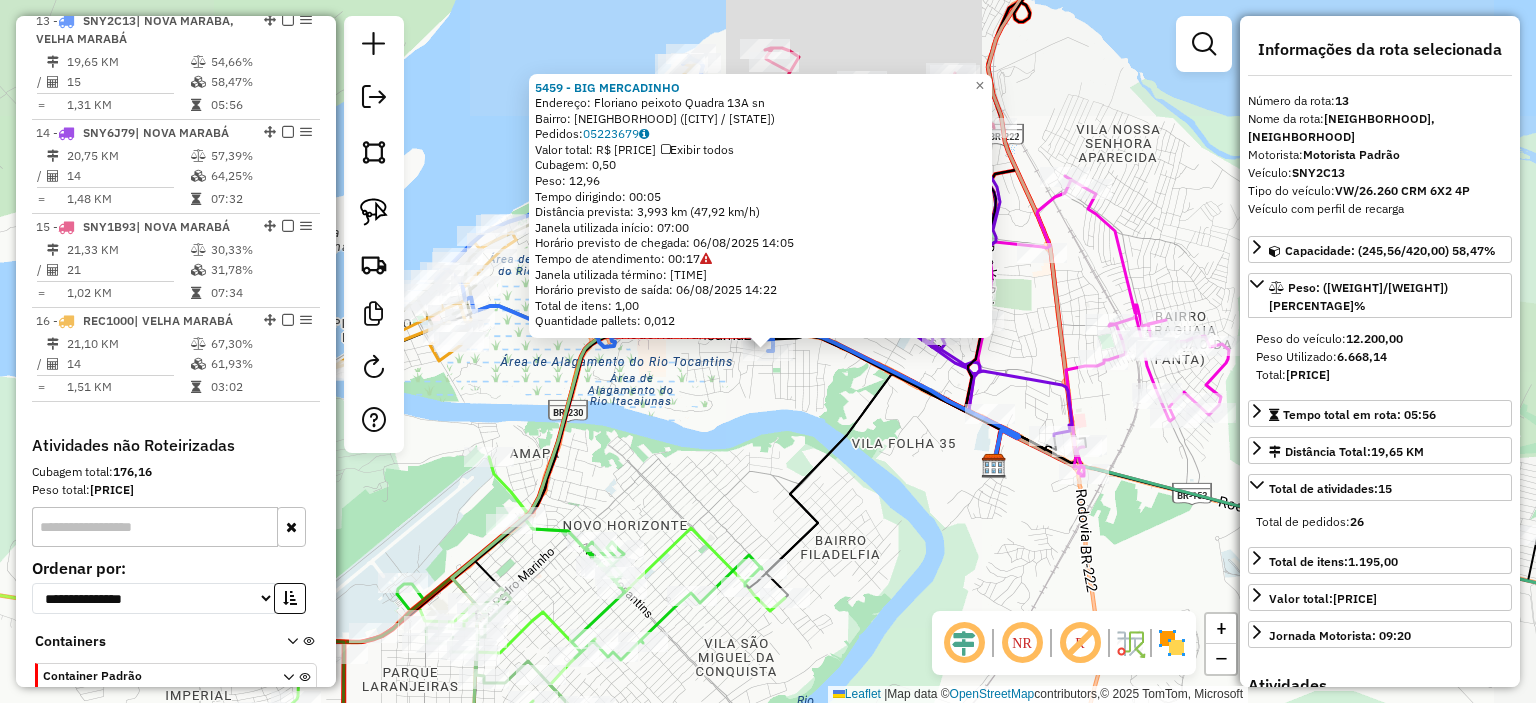 scroll, scrollTop: 2066, scrollLeft: 0, axis: vertical 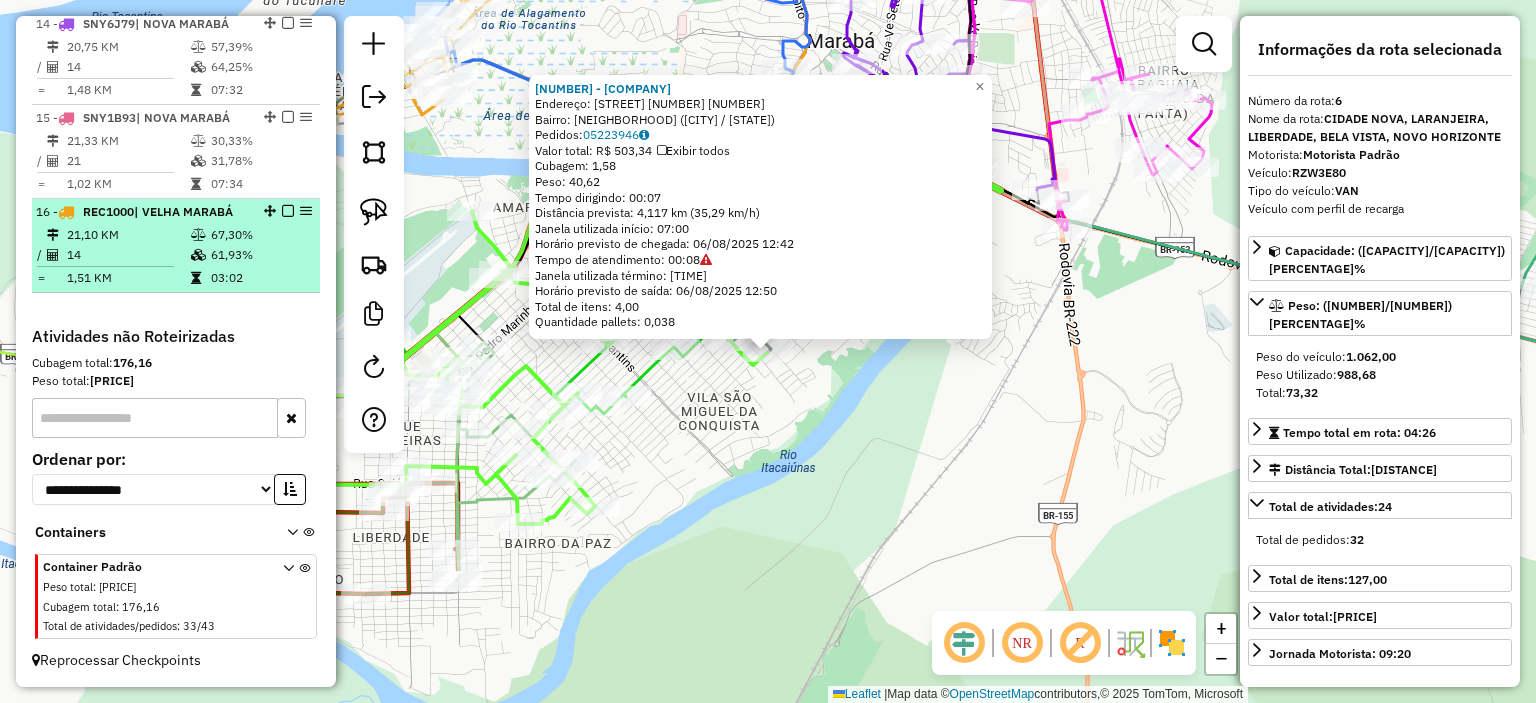 click on "67,30%" at bounding box center (260, 235) 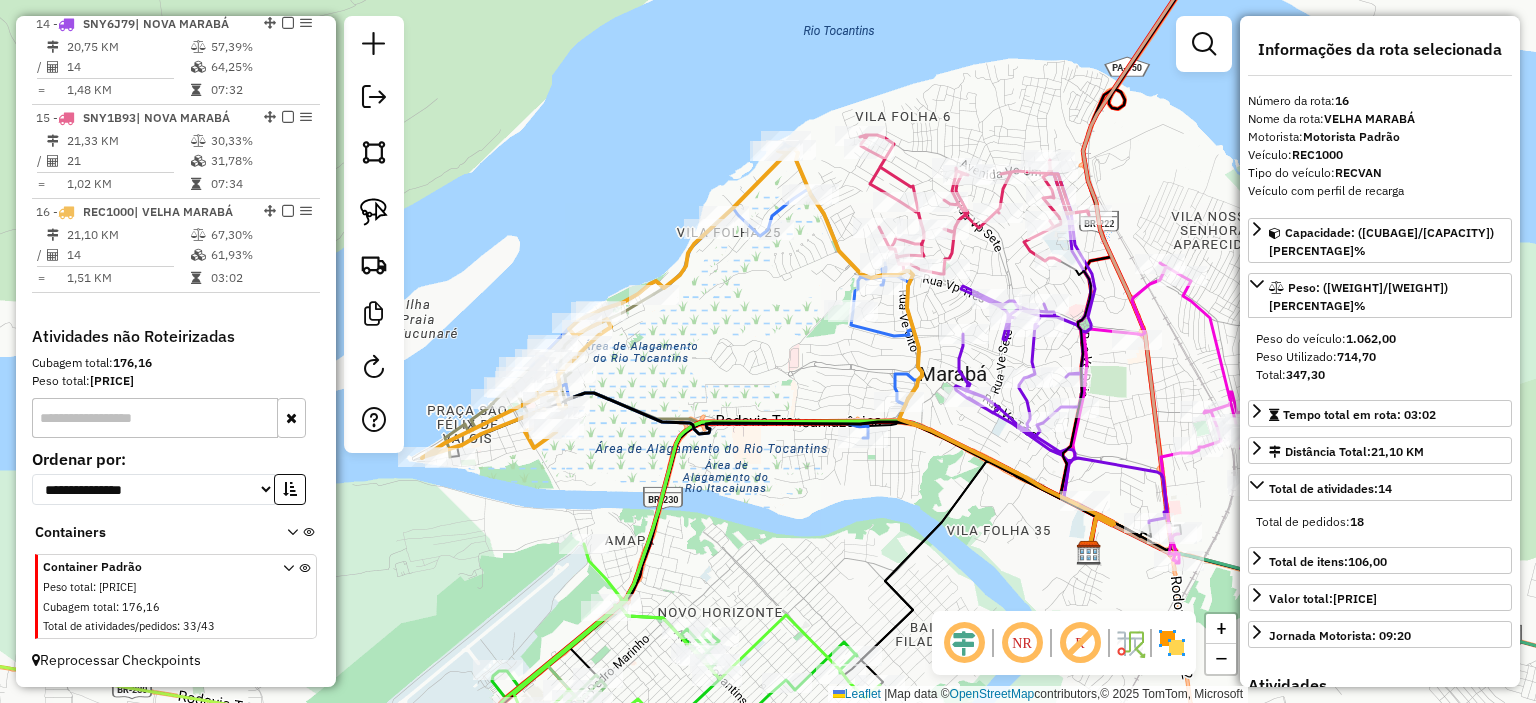 click on "Janela de atendimento Grade de atendimento Capacidade Transportadoras Veículos Cliente Pedidos  Rotas Selecione os dias de semana para filtrar as janelas de atendimento  Seg   Ter   Qua   Qui   Sex   Sáb   Dom  Informe o período da janela de atendimento: De: Até:  Filtrar exatamente a janela do cliente  Considerar janela de atendimento padrão  Selecione os dias de semana para filtrar as grades de atendimento  Seg   Ter   Qua   Qui   Sex   Sáb   Dom   Considerar clientes sem dia de atendimento cadastrado  Clientes fora do dia de atendimento selecionado Filtrar as atividades entre os valores definidos abaixo:  Peso mínimo:   Peso máximo:   Cubagem mínima:   Cubagem máxima:   De:   Até:  Filtrar as atividades entre o tempo de atendimento definido abaixo:  De:   Até:   Considerar capacidade total dos clientes não roteirizados Transportadora: Selecione um ou mais itens Tipo de veículo: Selecione um ou mais itens Veículo: Selecione um ou mais itens Motorista: Selecione um ou mais itens Nome: Rótulo:" 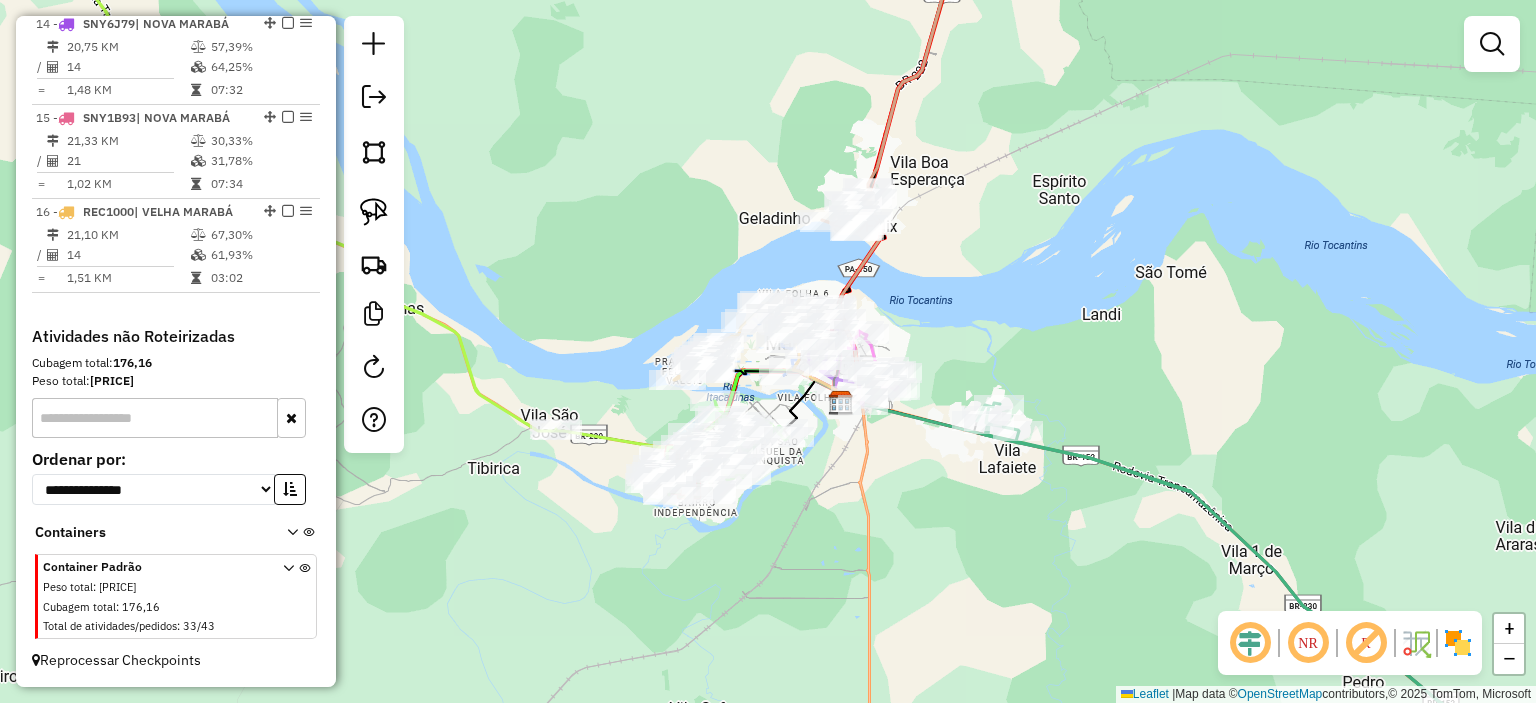 drag, startPoint x: 1042, startPoint y: 323, endPoint x: 1069, endPoint y: 217, distance: 109.38464 